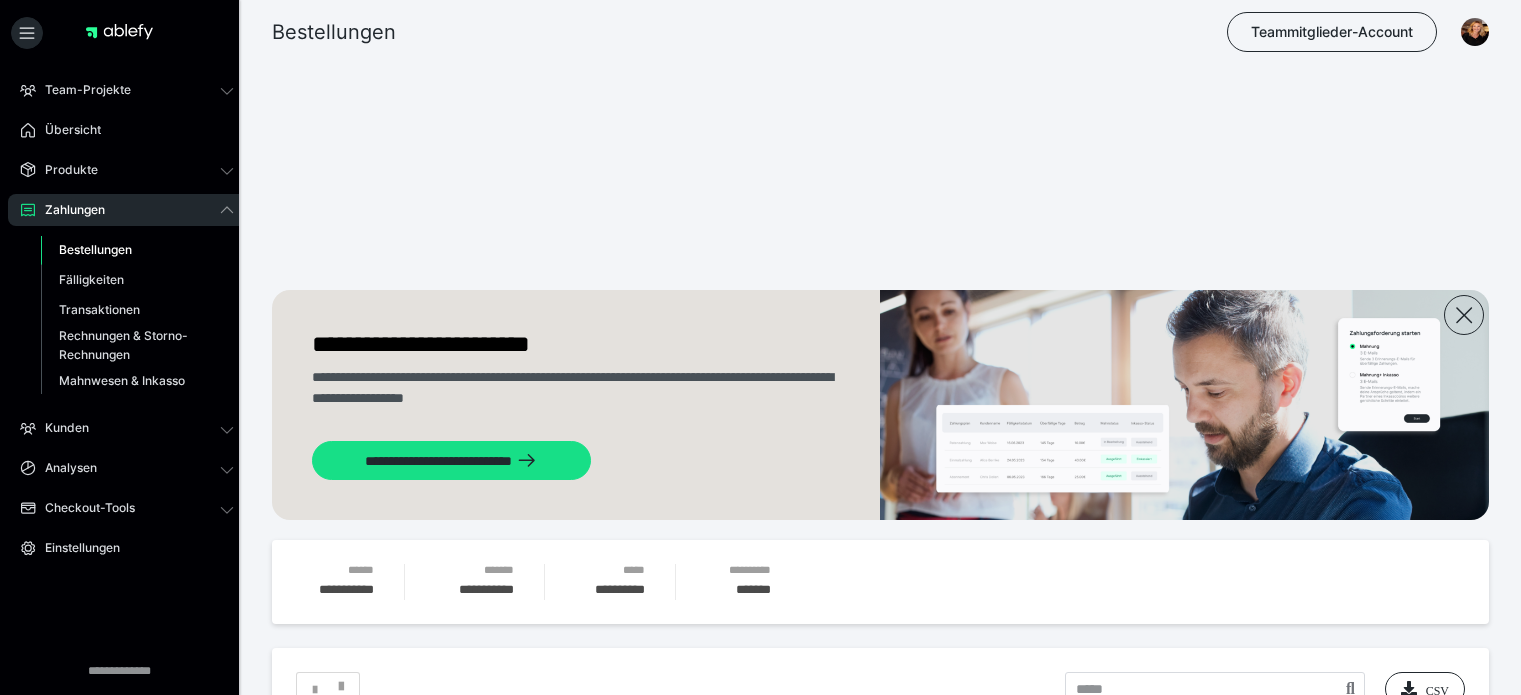 scroll, scrollTop: 0, scrollLeft: 0, axis: both 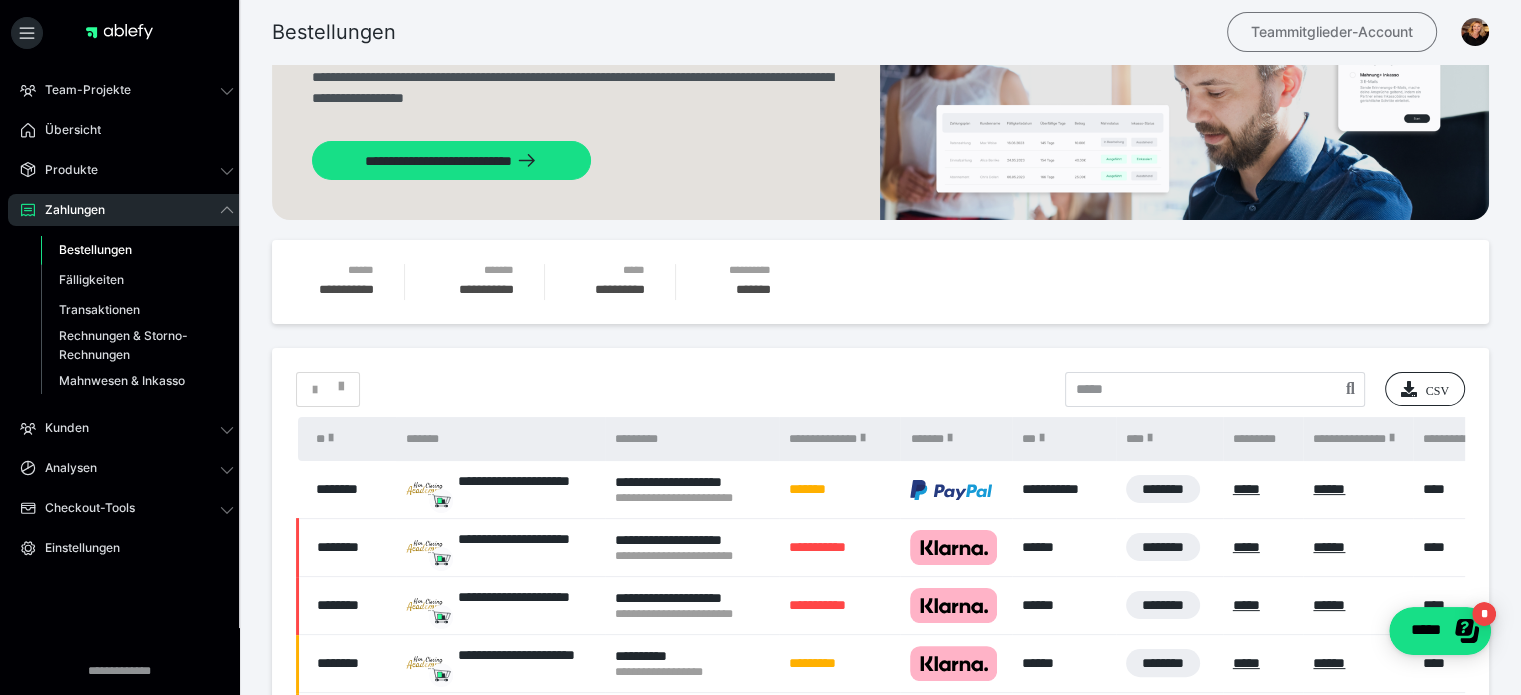 click on "Teammitglieder-Account" at bounding box center (1332, 32) 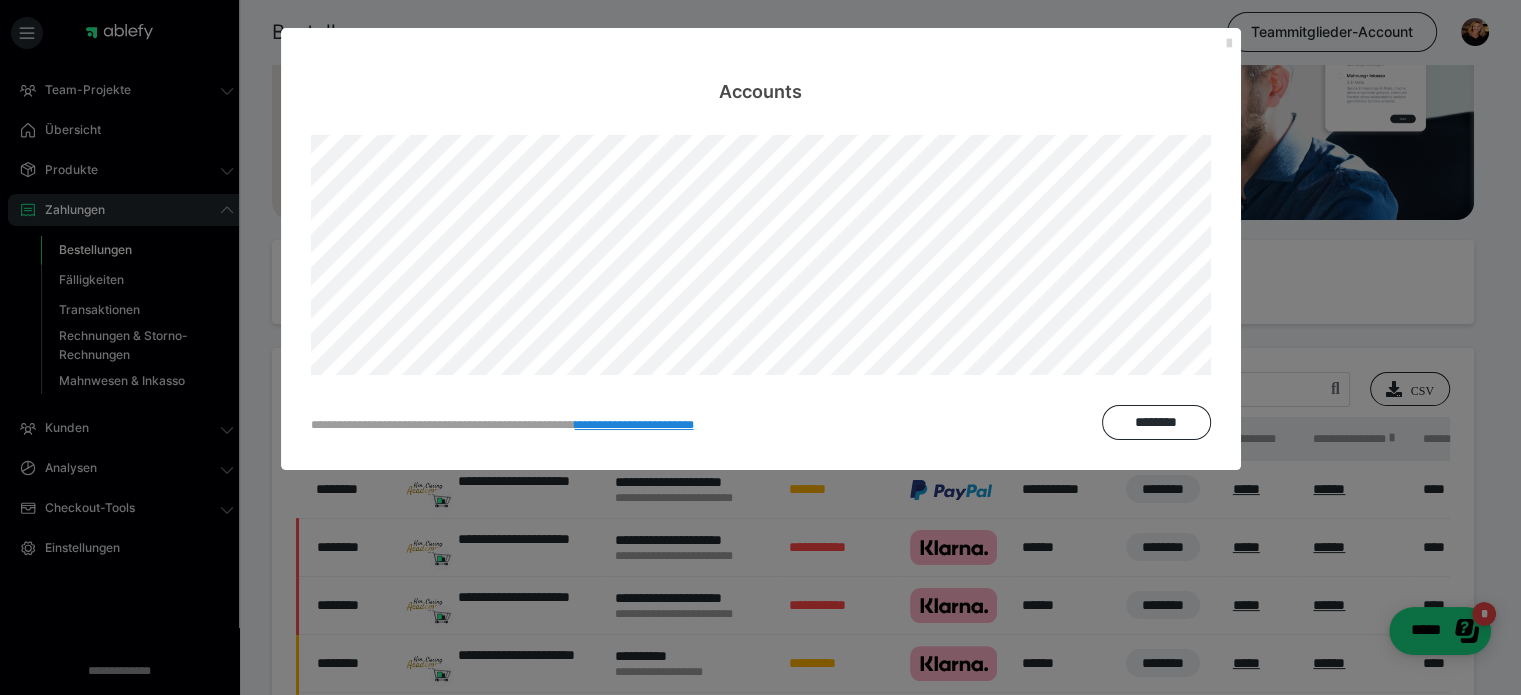 click at bounding box center [1229, 44] 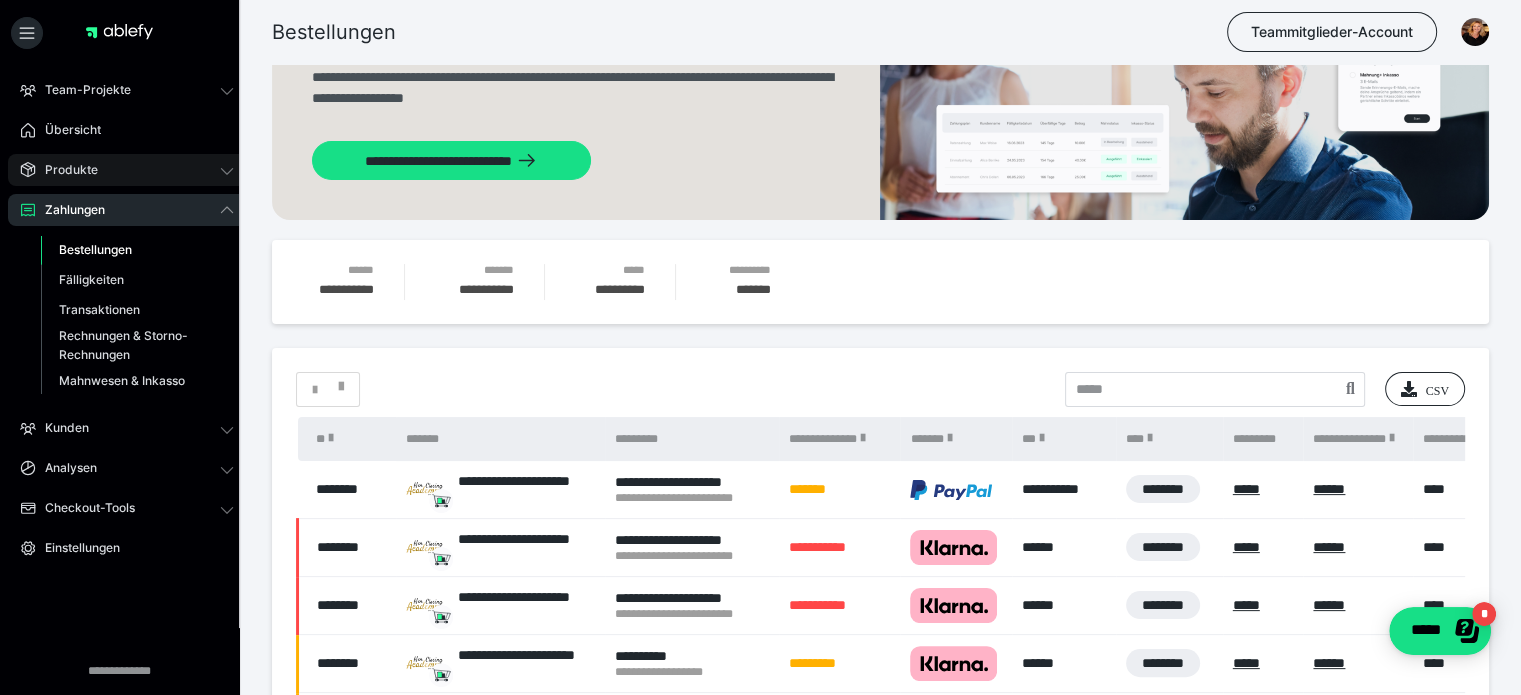 click on "Produkte" at bounding box center (64, 170) 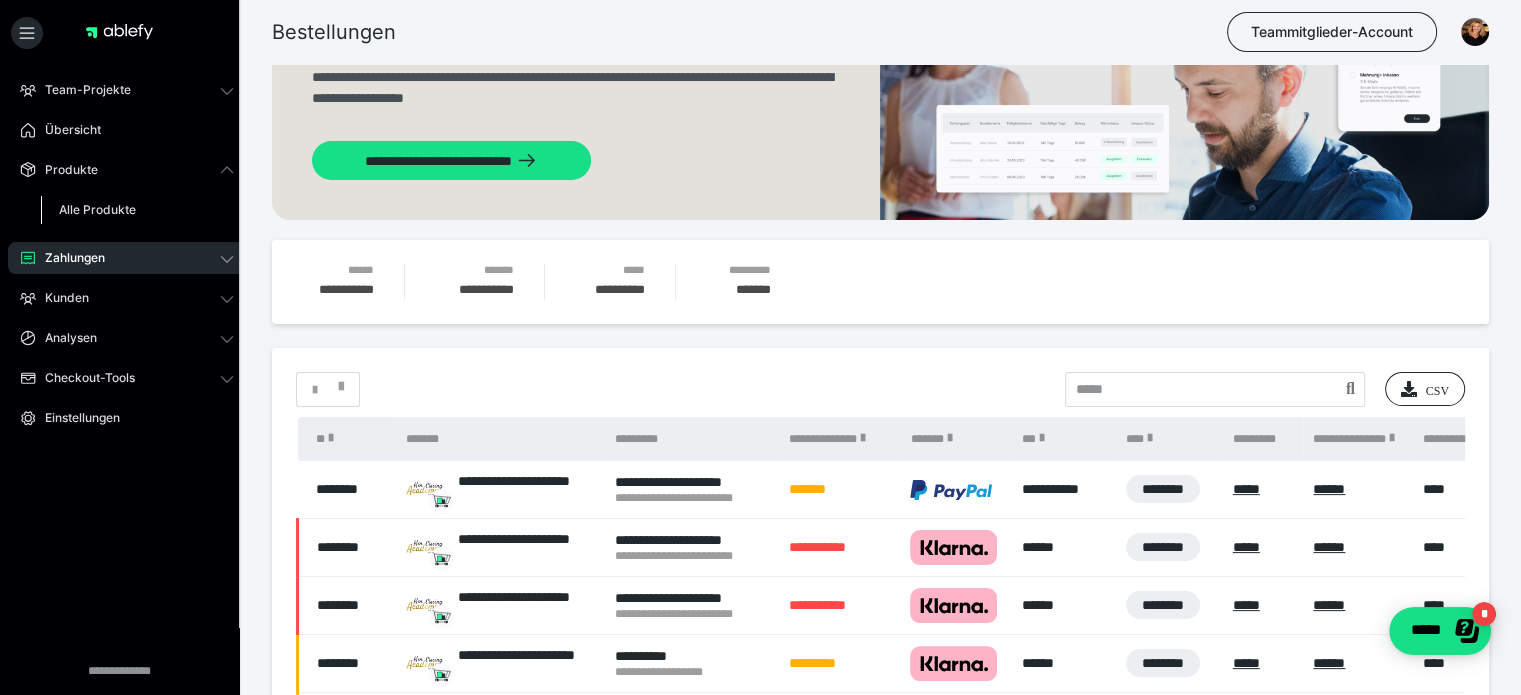 click on "Alle Produkte" at bounding box center [97, 209] 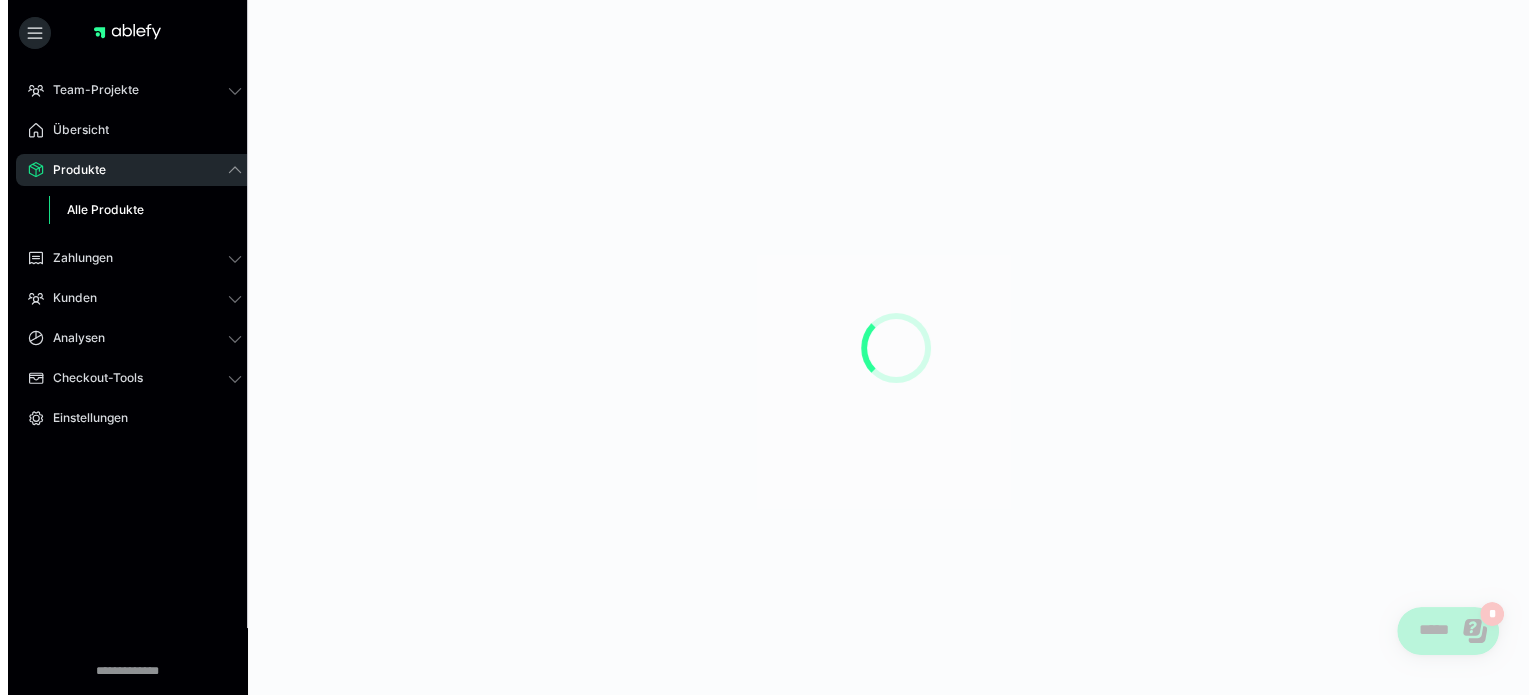 scroll, scrollTop: 0, scrollLeft: 0, axis: both 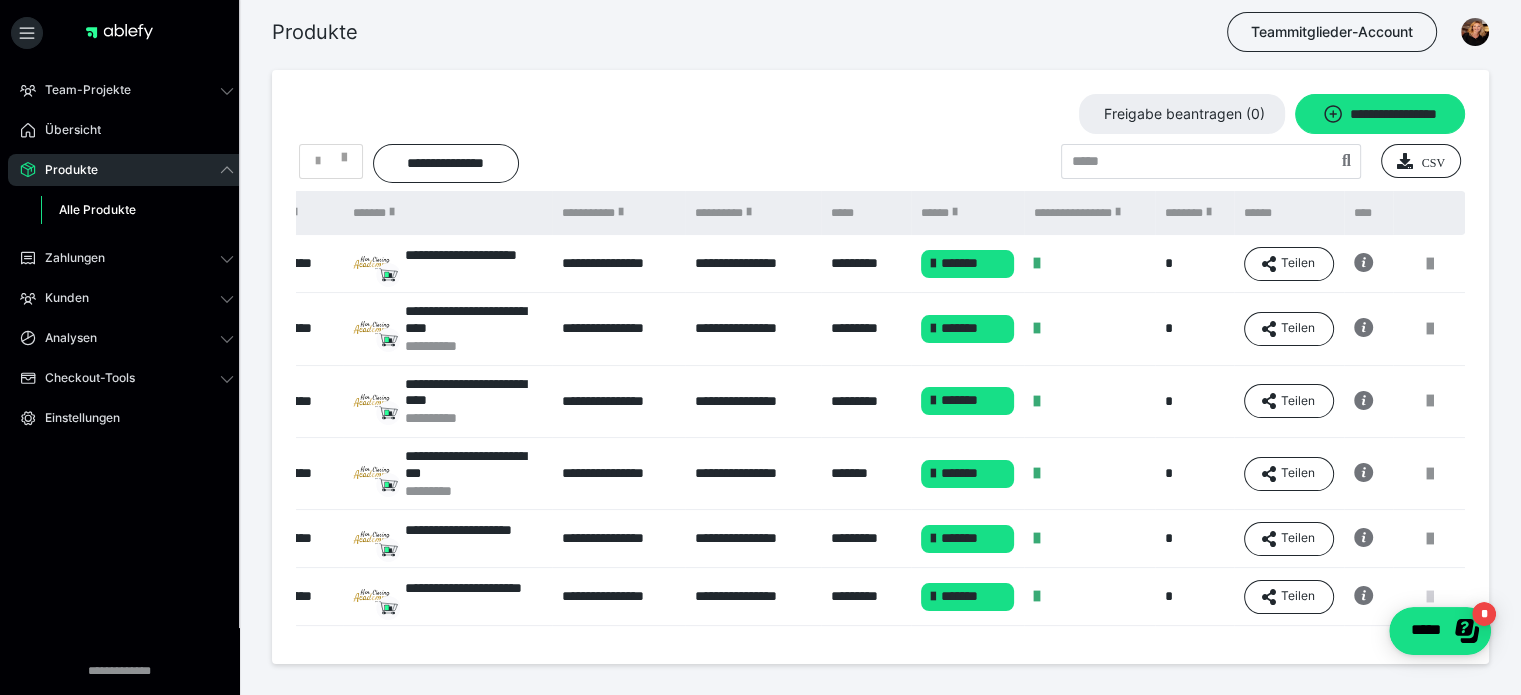click at bounding box center (1429, 597) 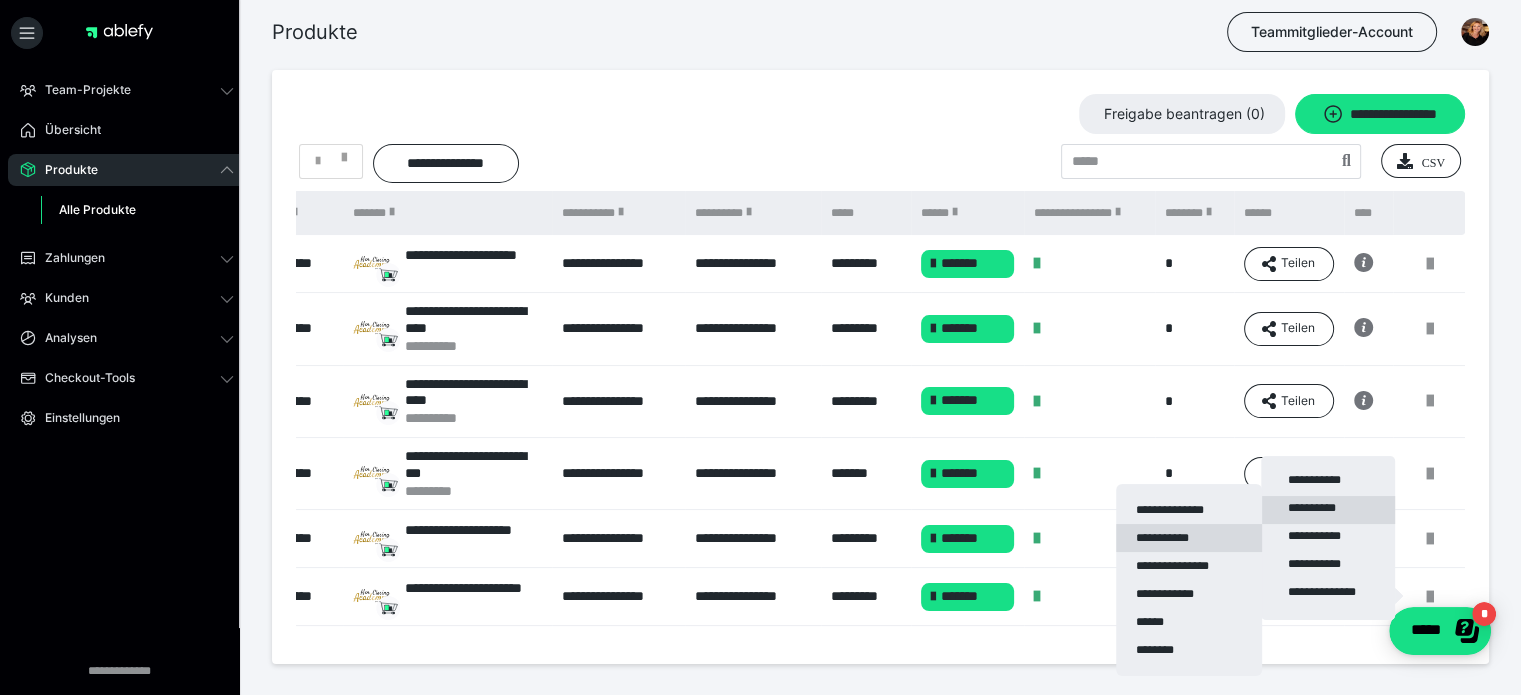 click on "**********" at bounding box center [1189, 538] 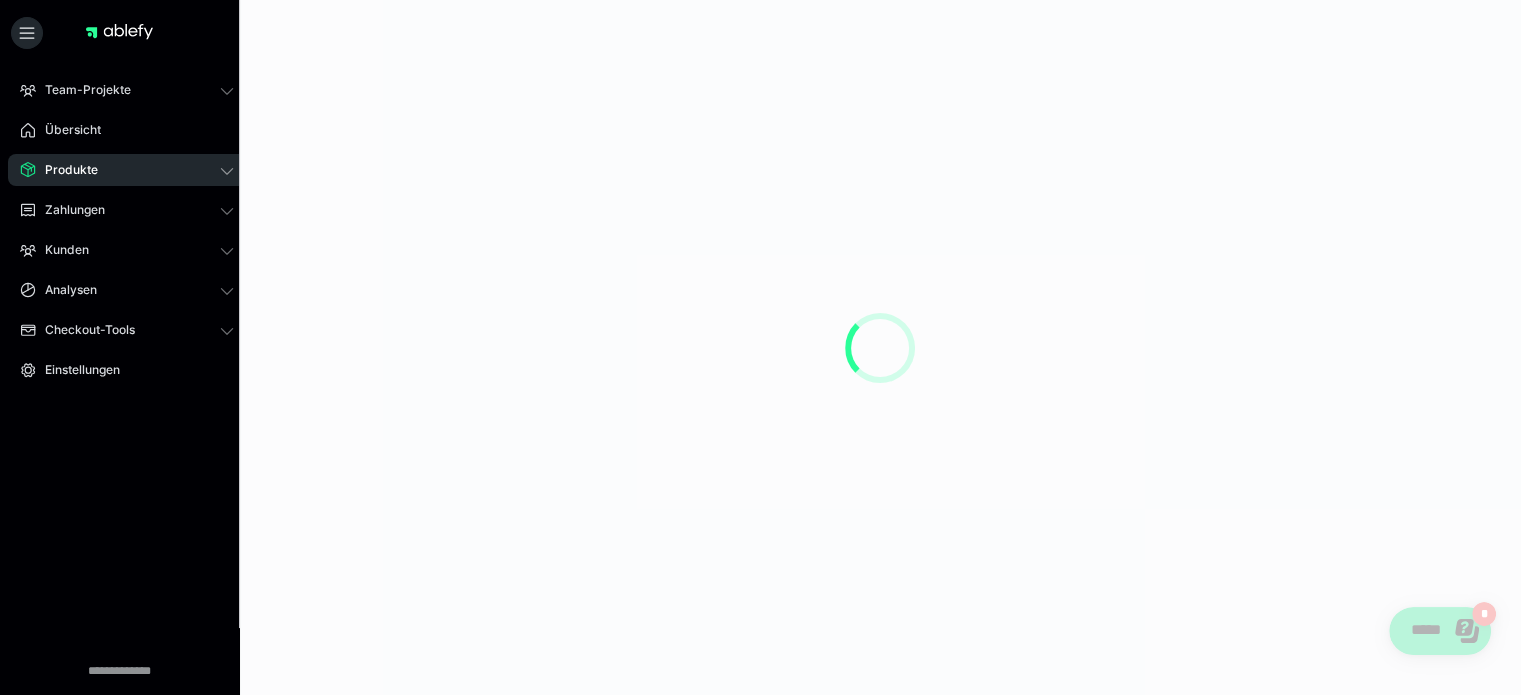 scroll, scrollTop: 0, scrollLeft: 0, axis: both 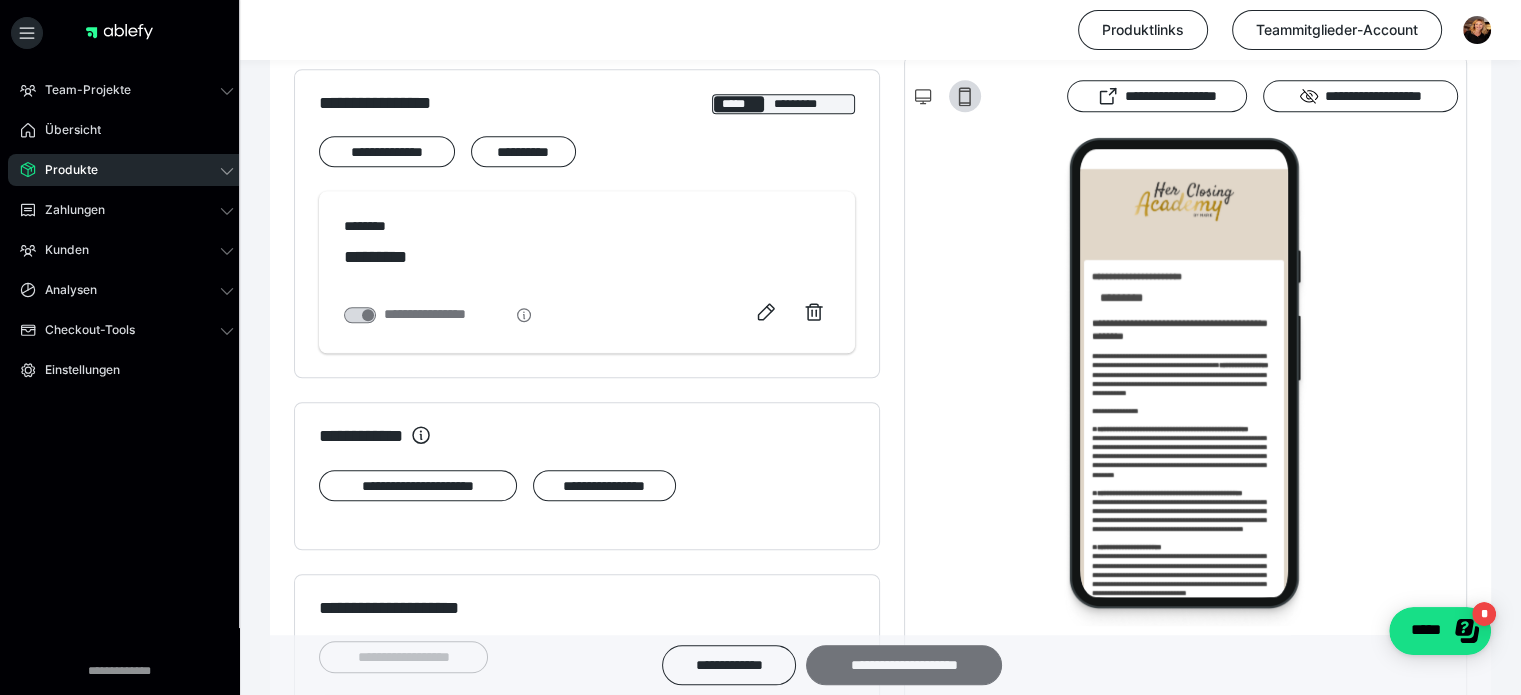 click on "**********" at bounding box center [904, 665] 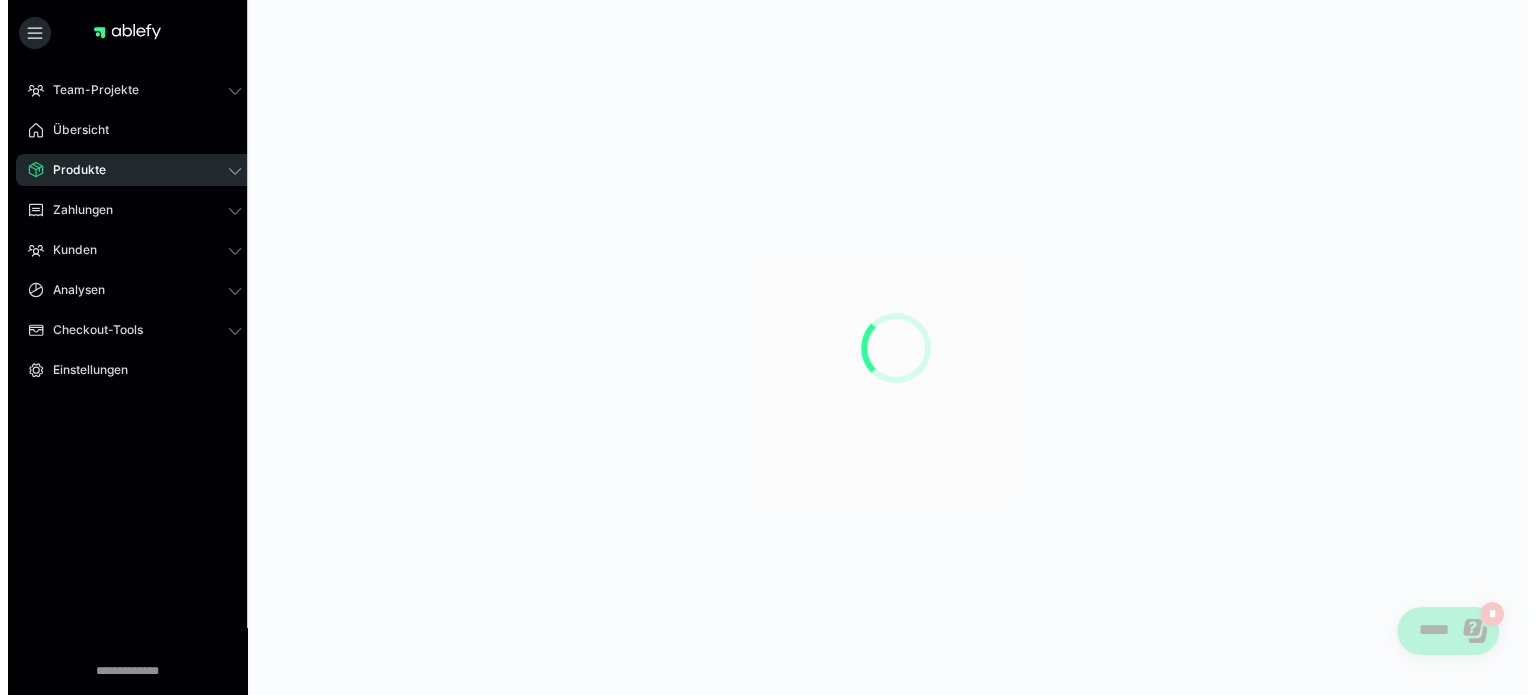 scroll, scrollTop: 0, scrollLeft: 0, axis: both 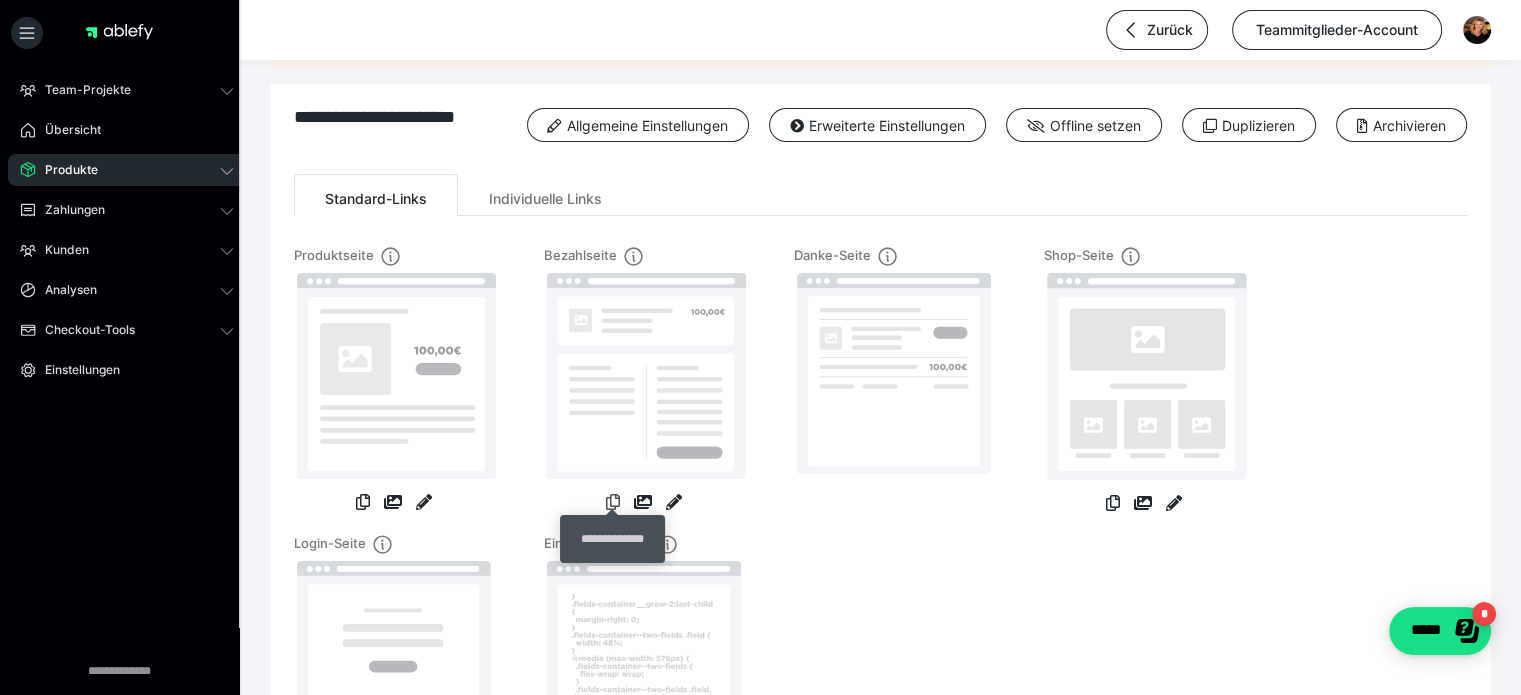 click at bounding box center (613, 502) 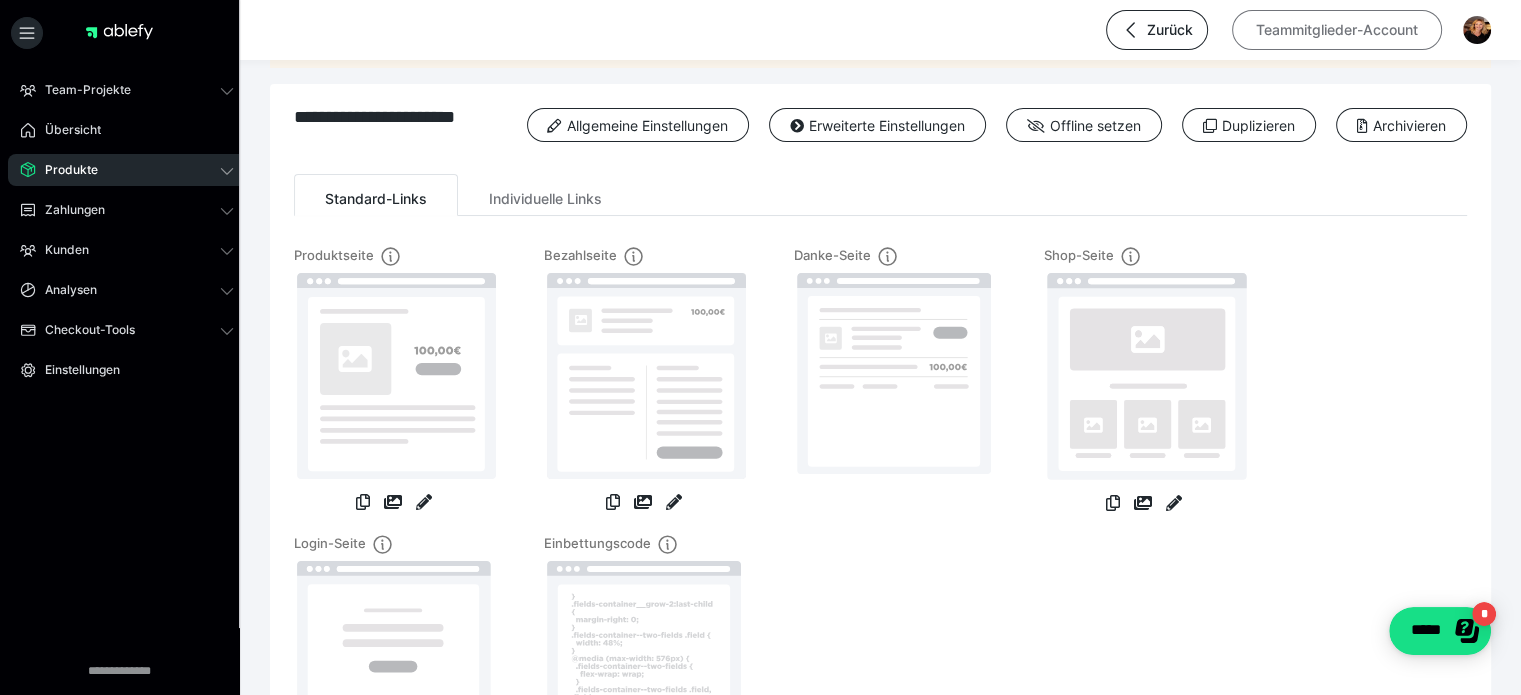 click on "Teammitglieder-Account" at bounding box center (1337, 30) 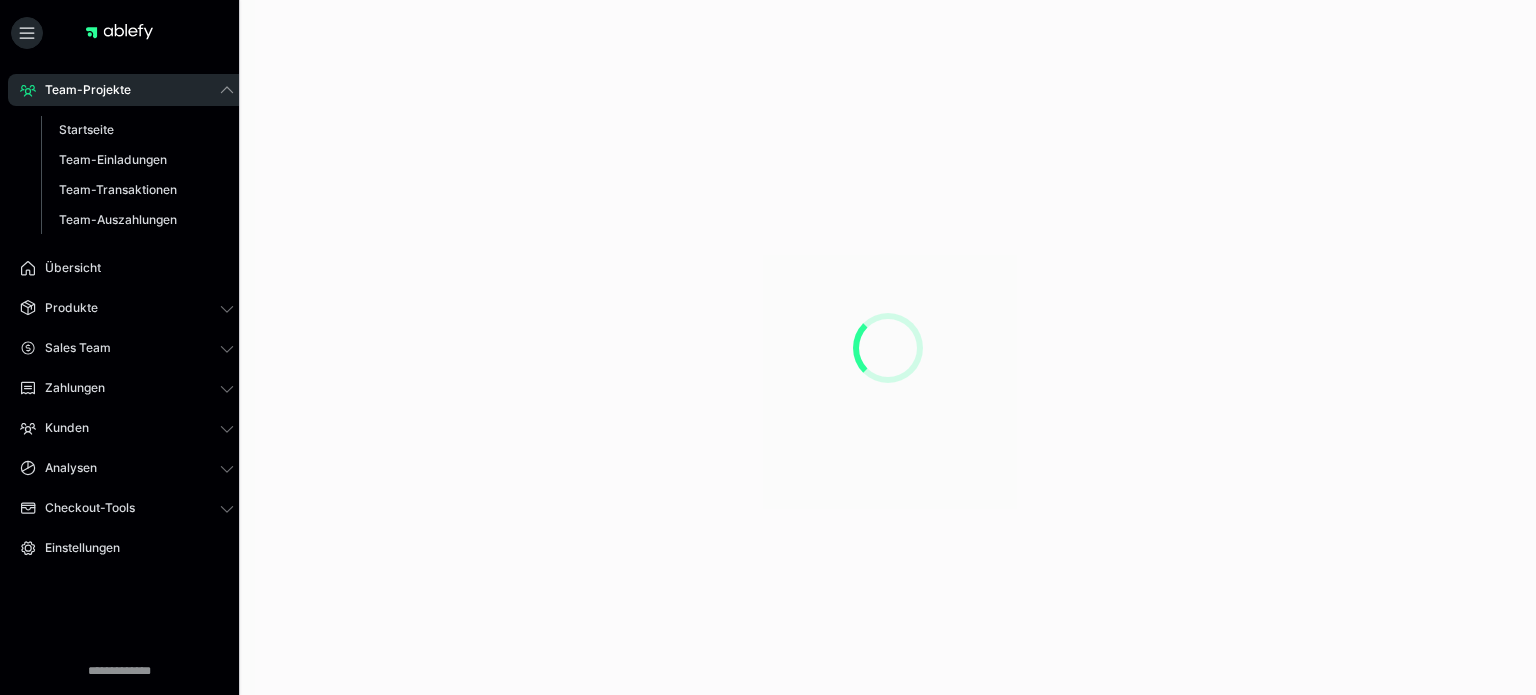 scroll, scrollTop: 0, scrollLeft: 0, axis: both 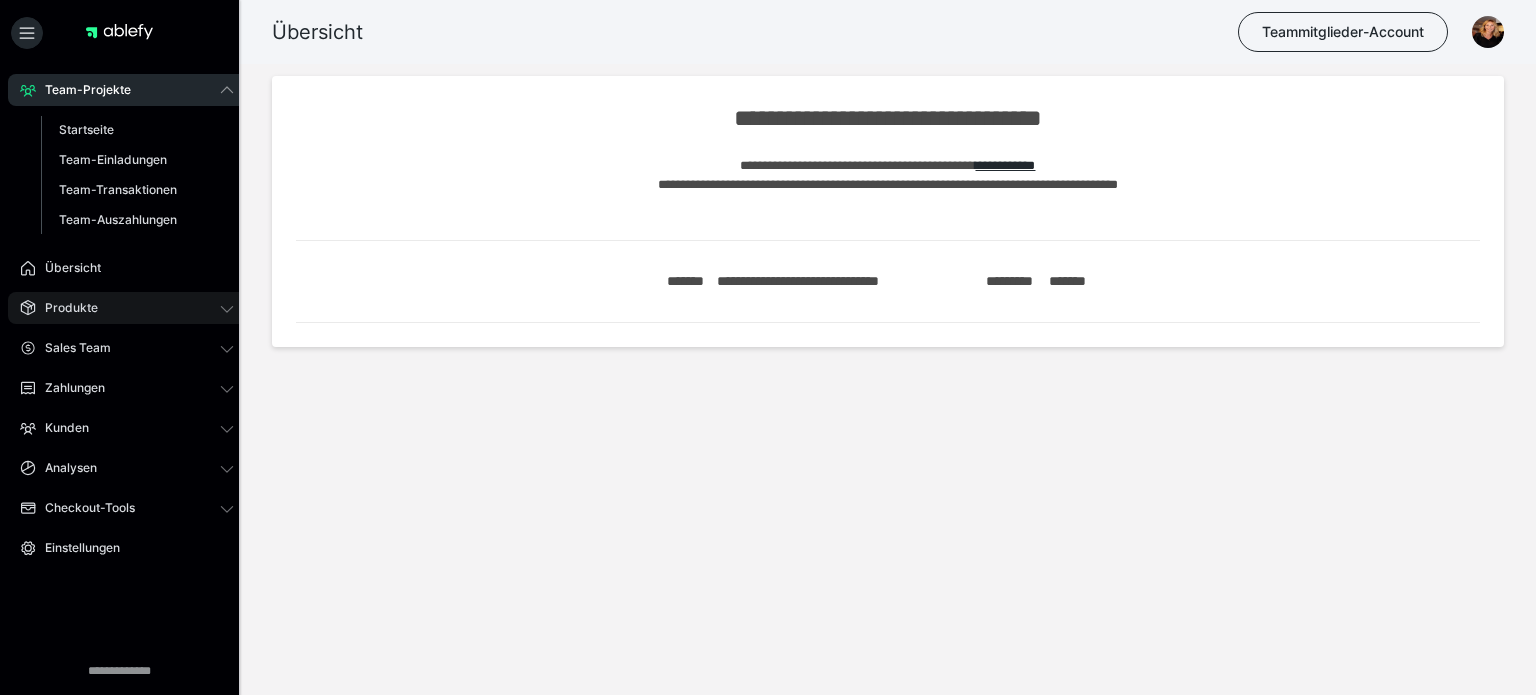 click on "Produkte" at bounding box center [64, 308] 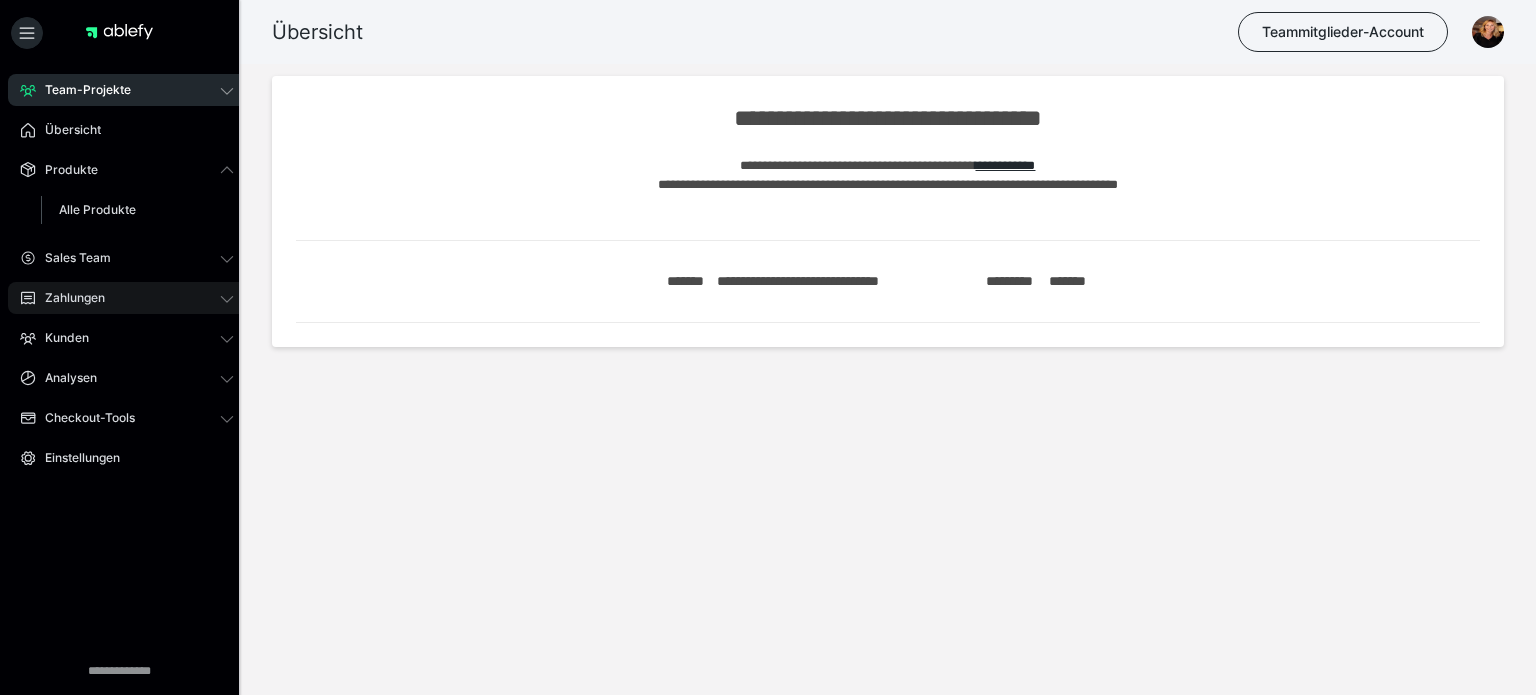 click on "Zahlungen" at bounding box center (68, 298) 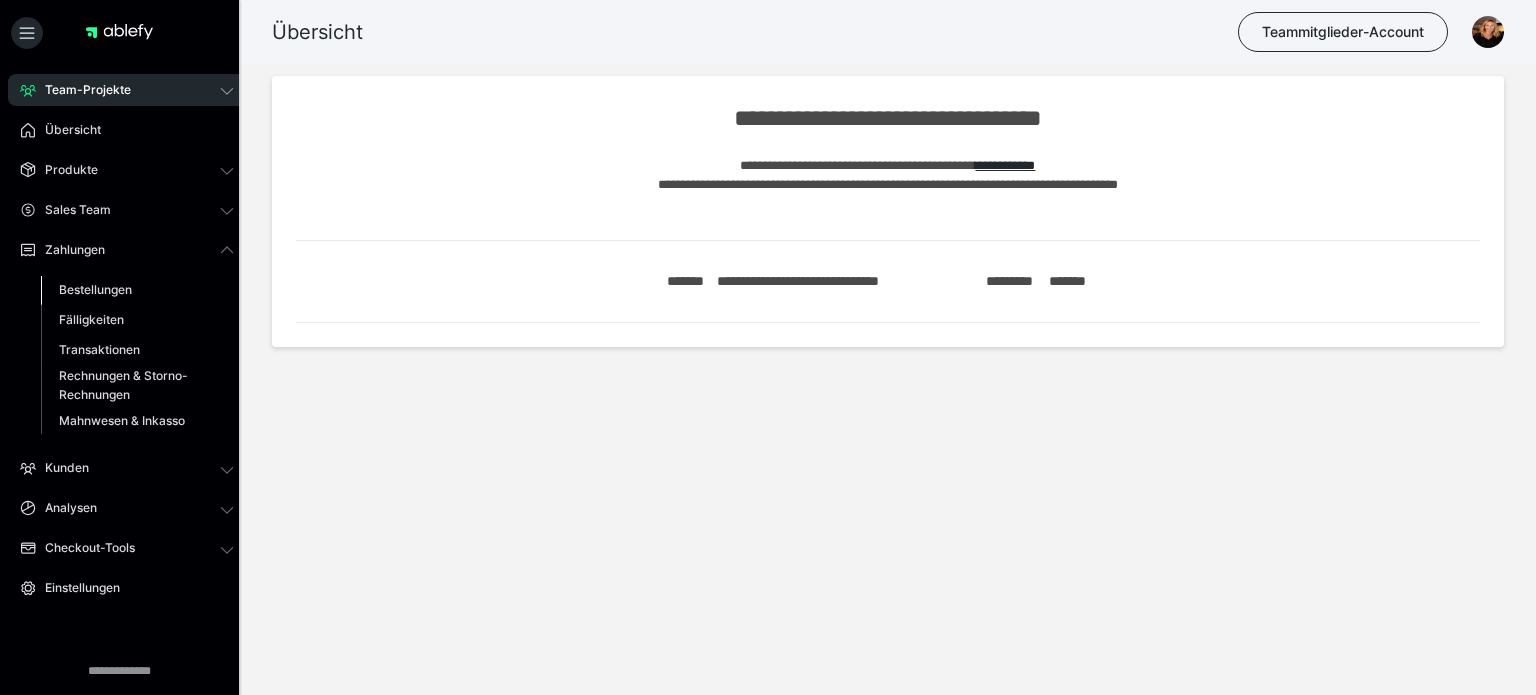 click on "Bestellungen" at bounding box center [95, 289] 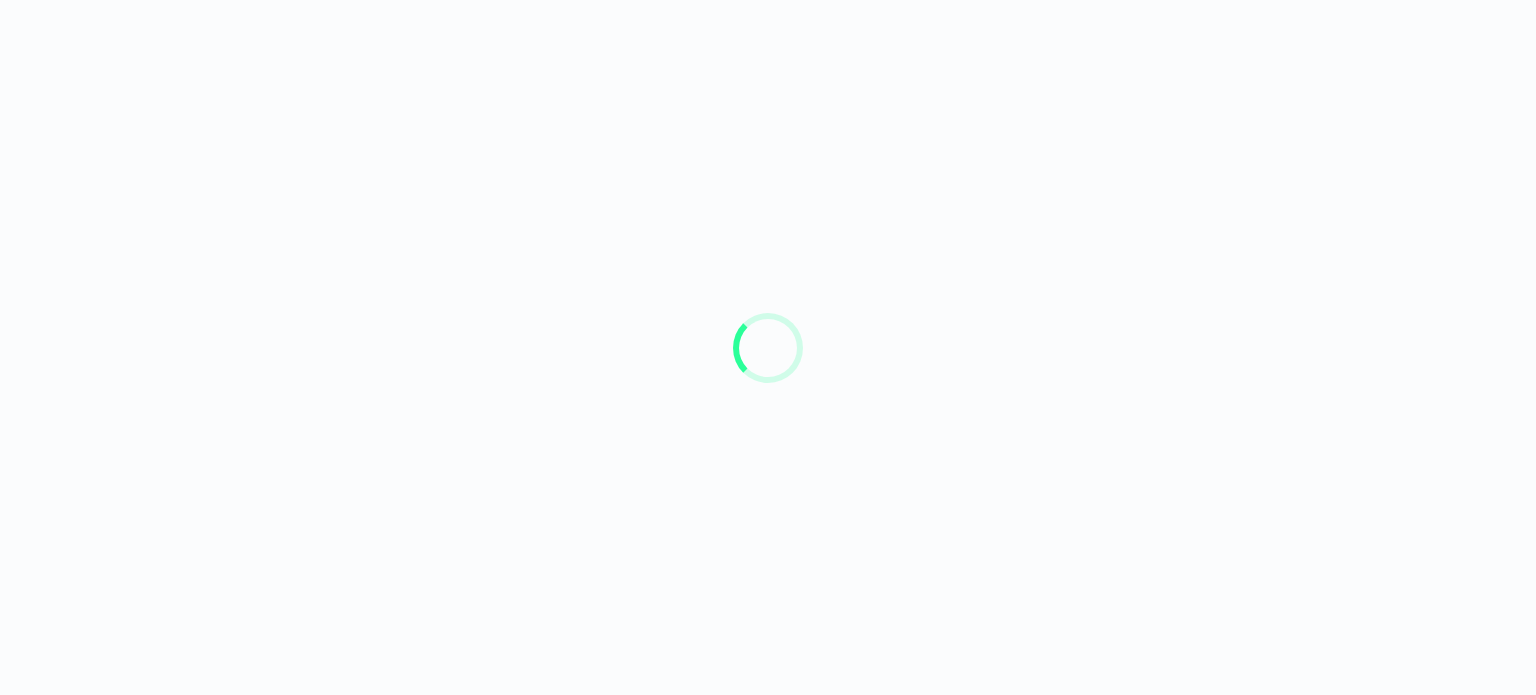 scroll, scrollTop: 0, scrollLeft: 0, axis: both 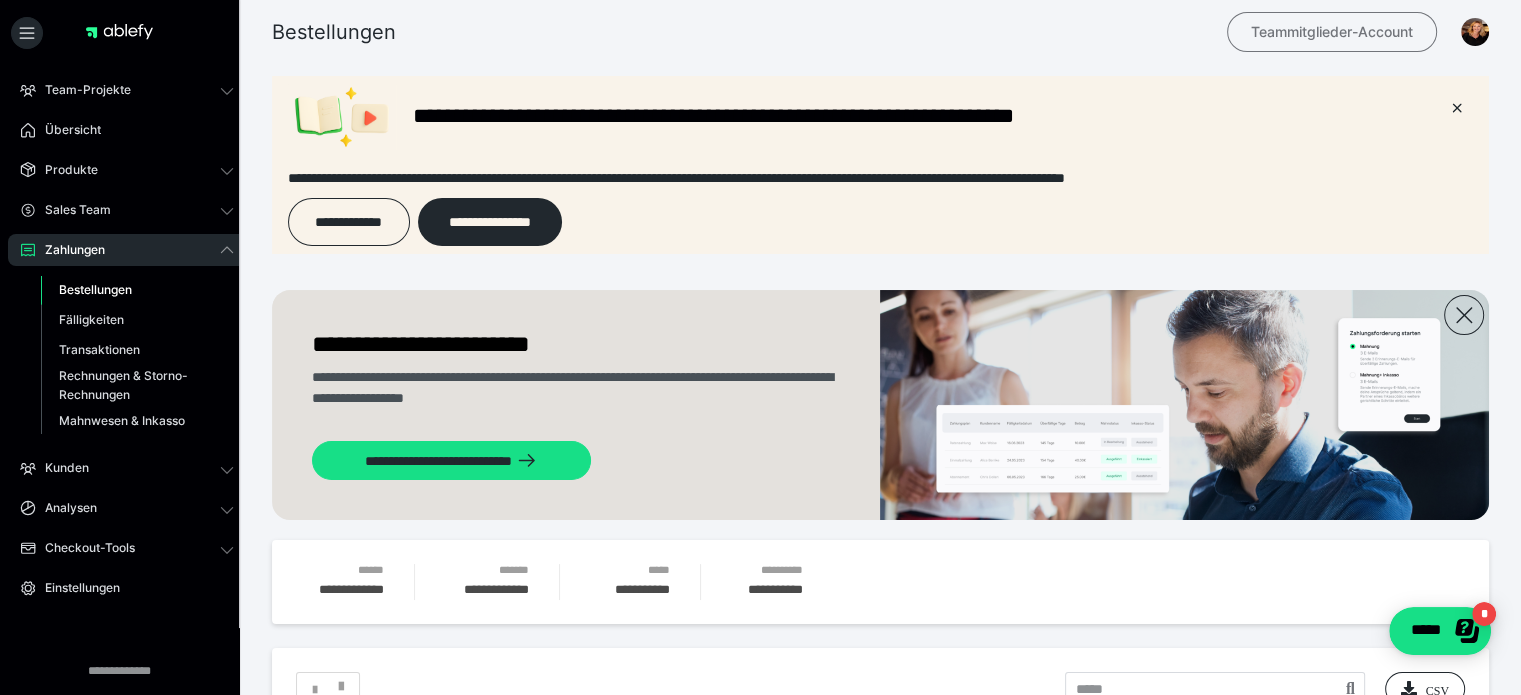 click on "Teammitglieder-Account" at bounding box center [1332, 32] 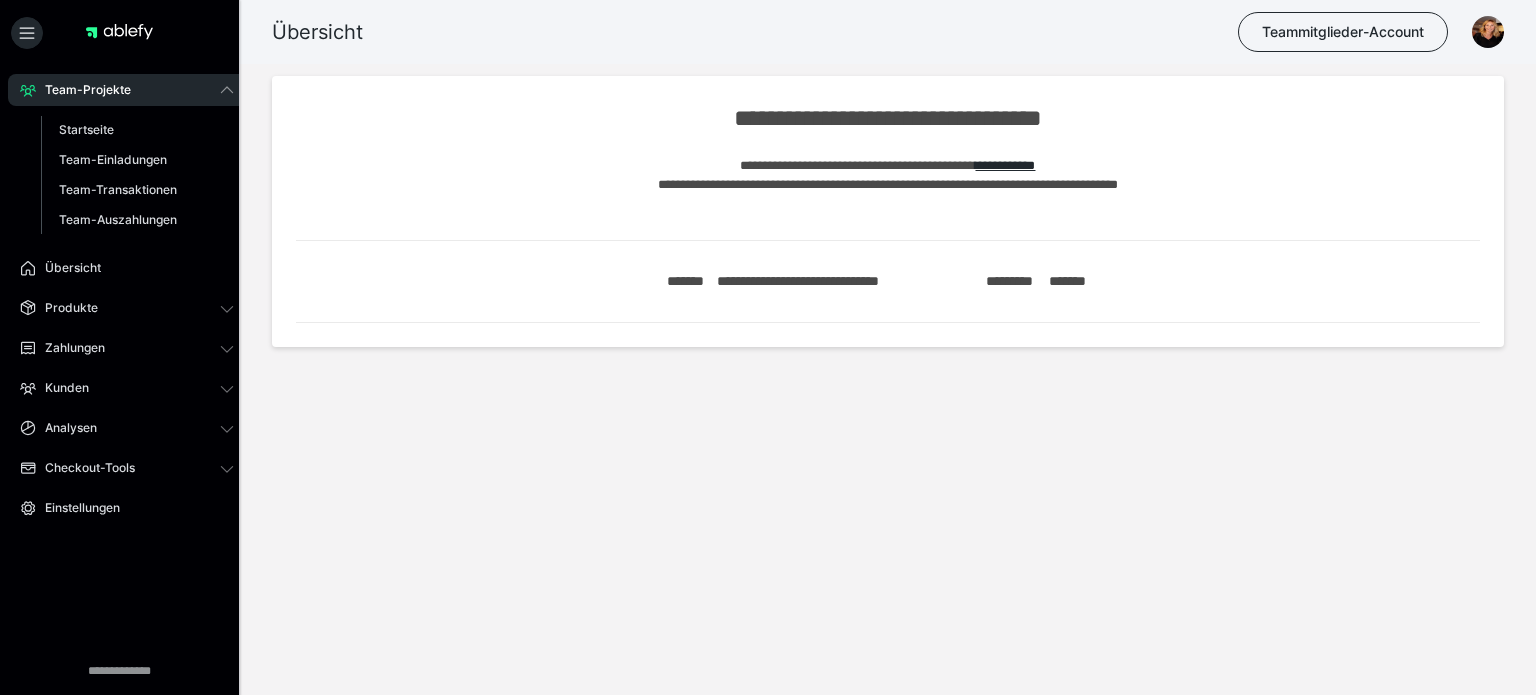 scroll, scrollTop: 0, scrollLeft: 0, axis: both 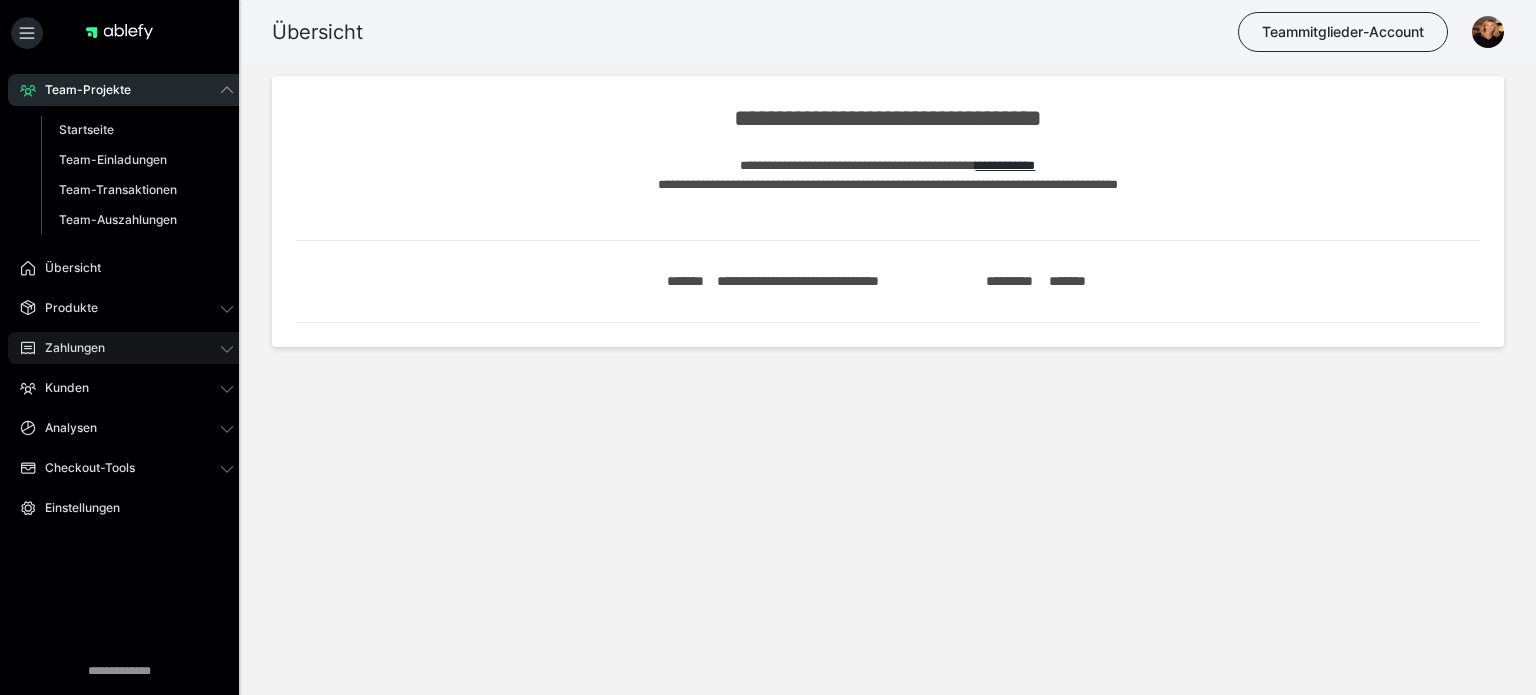 click on "Zahlungen" at bounding box center (127, 348) 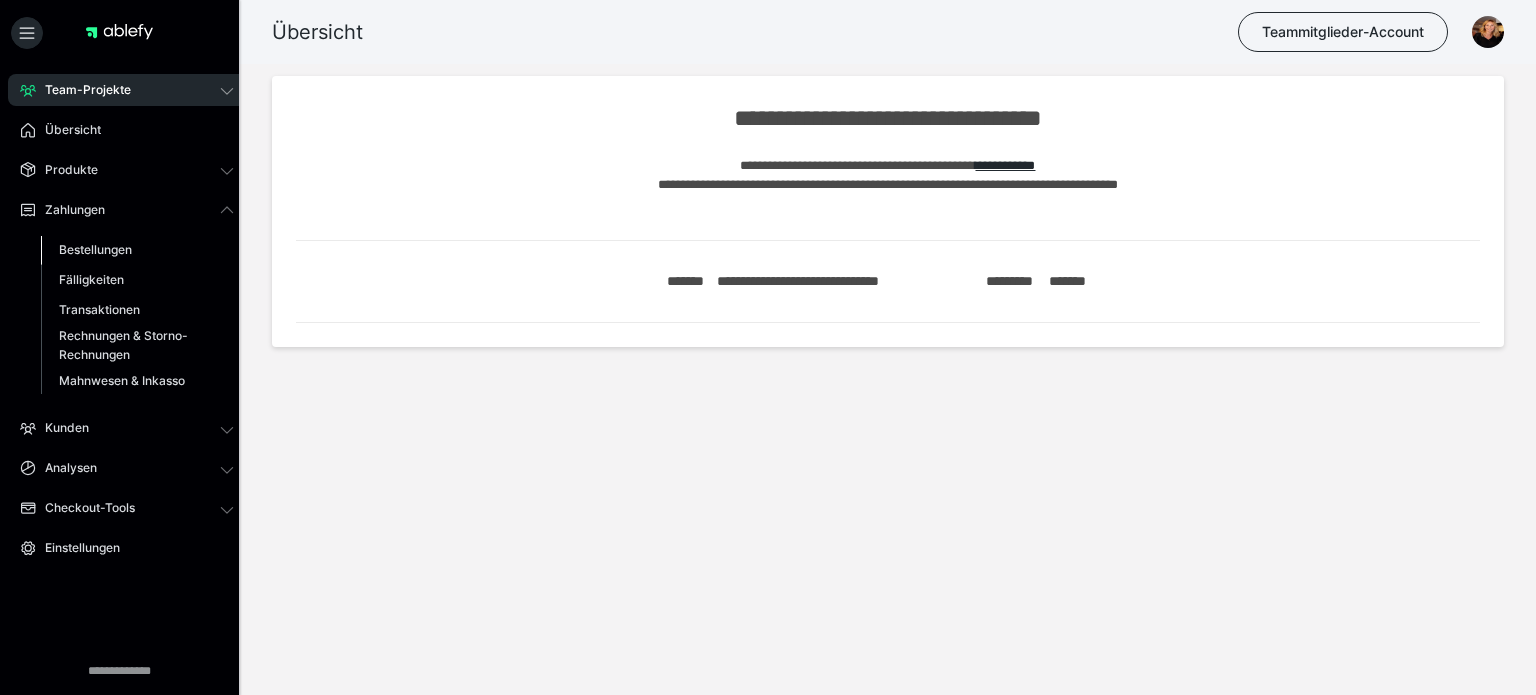 click on "Bestellungen" at bounding box center [95, 249] 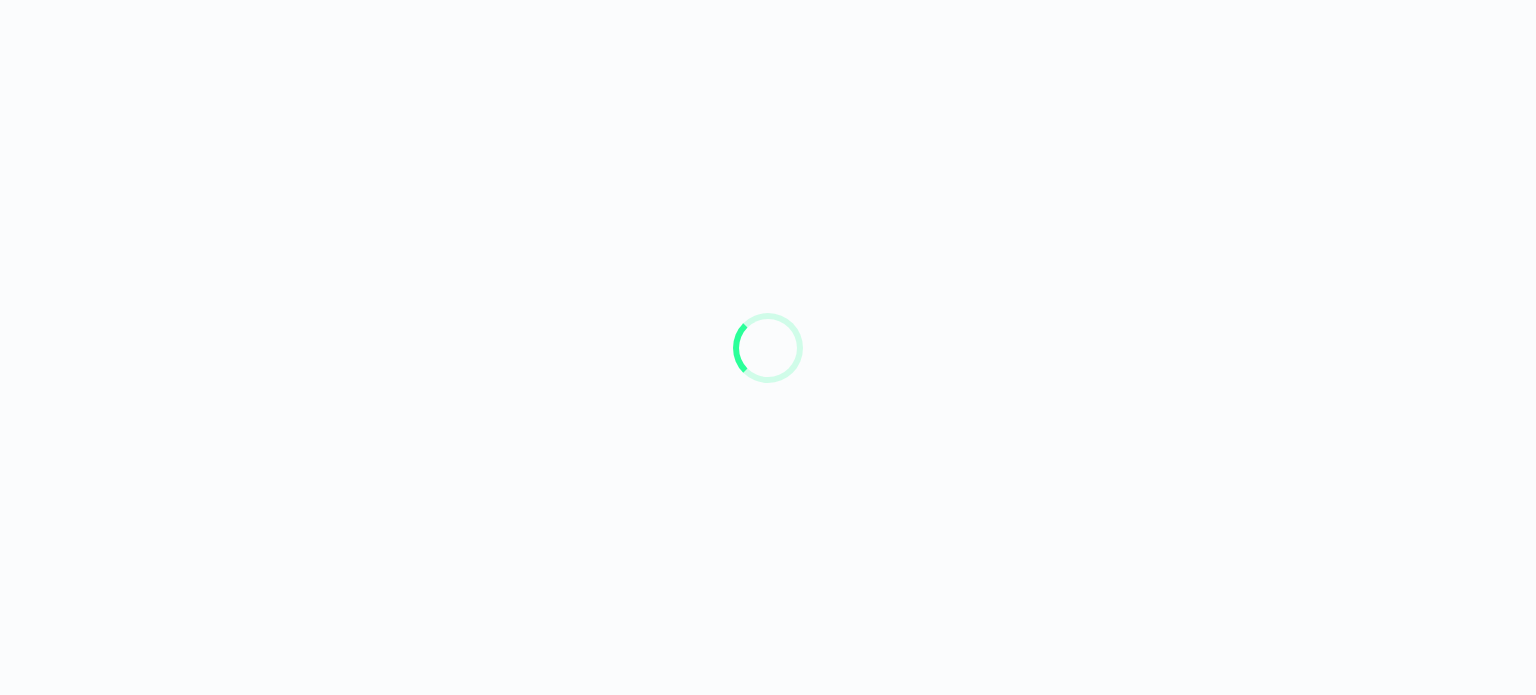 scroll, scrollTop: 0, scrollLeft: 0, axis: both 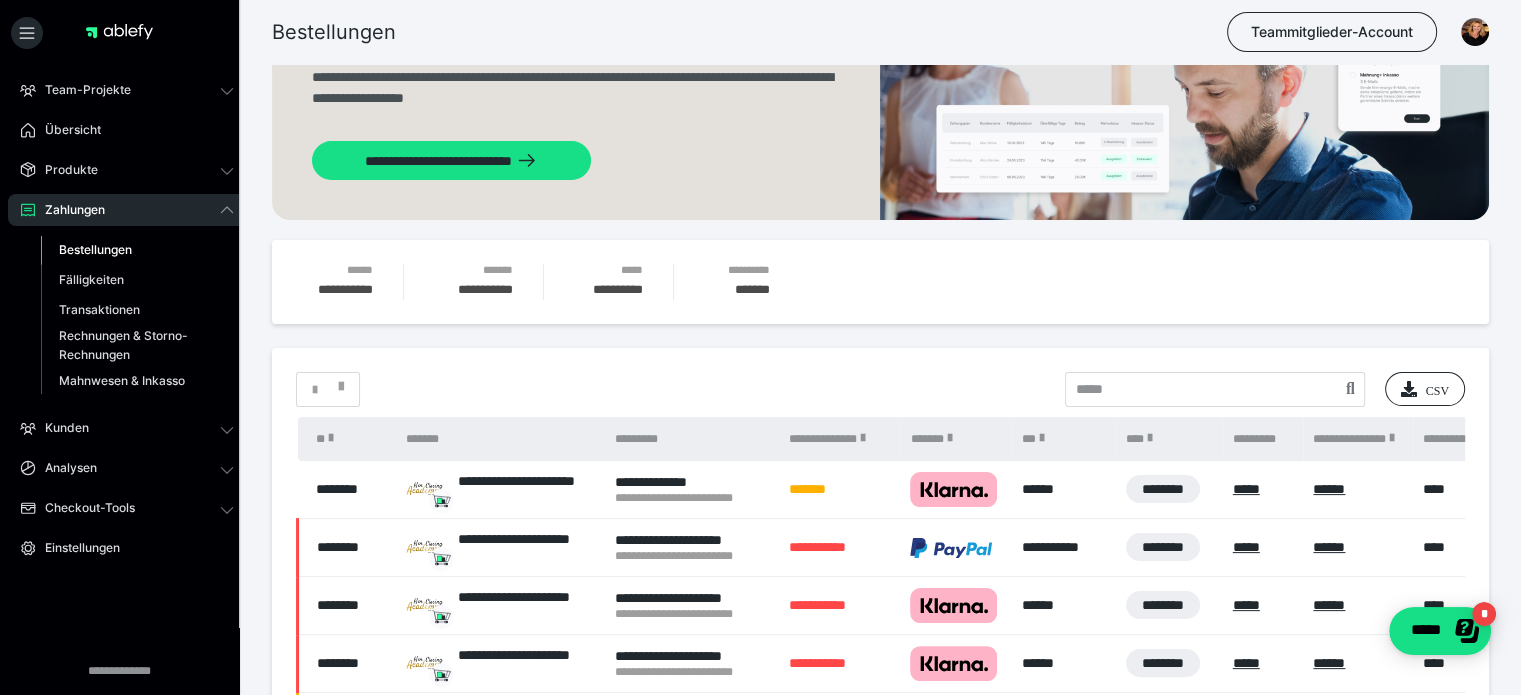 click on "Bestellungen" at bounding box center [95, 249] 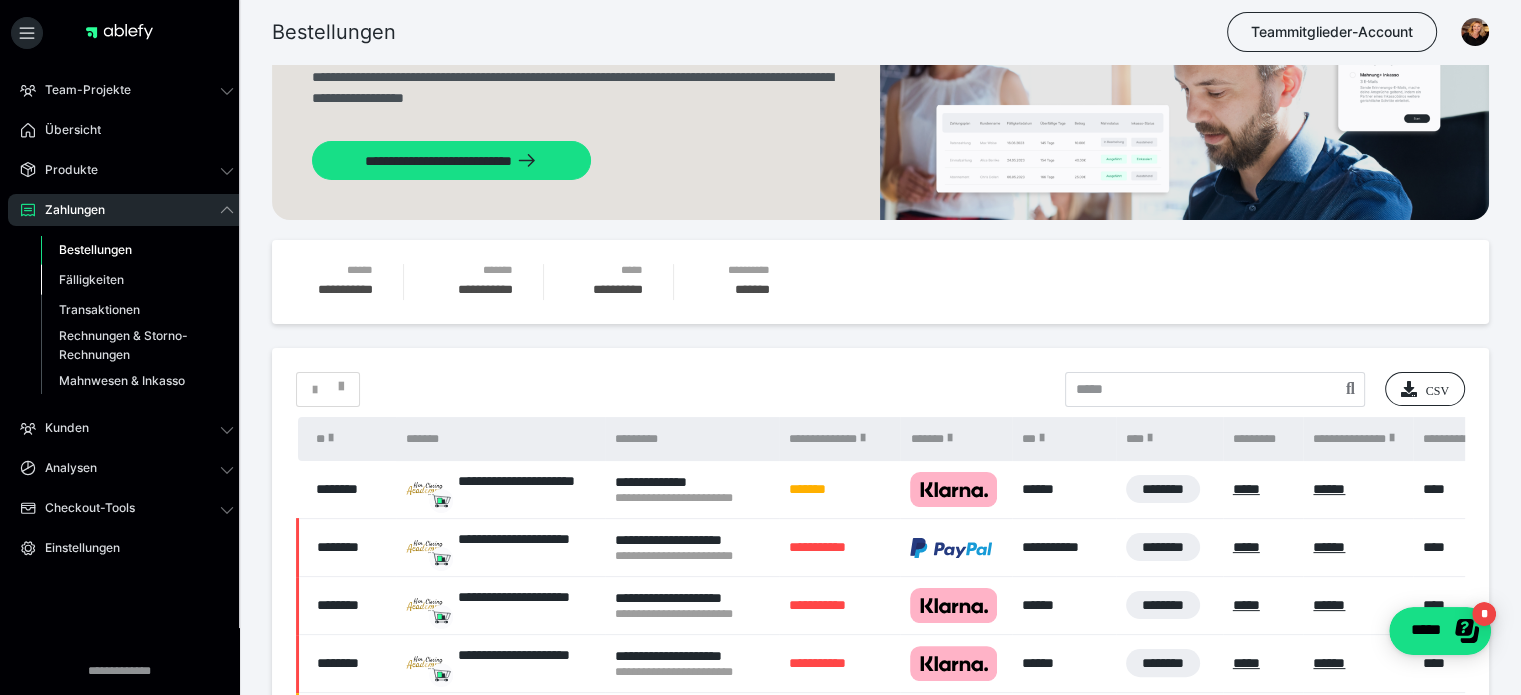 click on "Fälligkeiten" at bounding box center [91, 279] 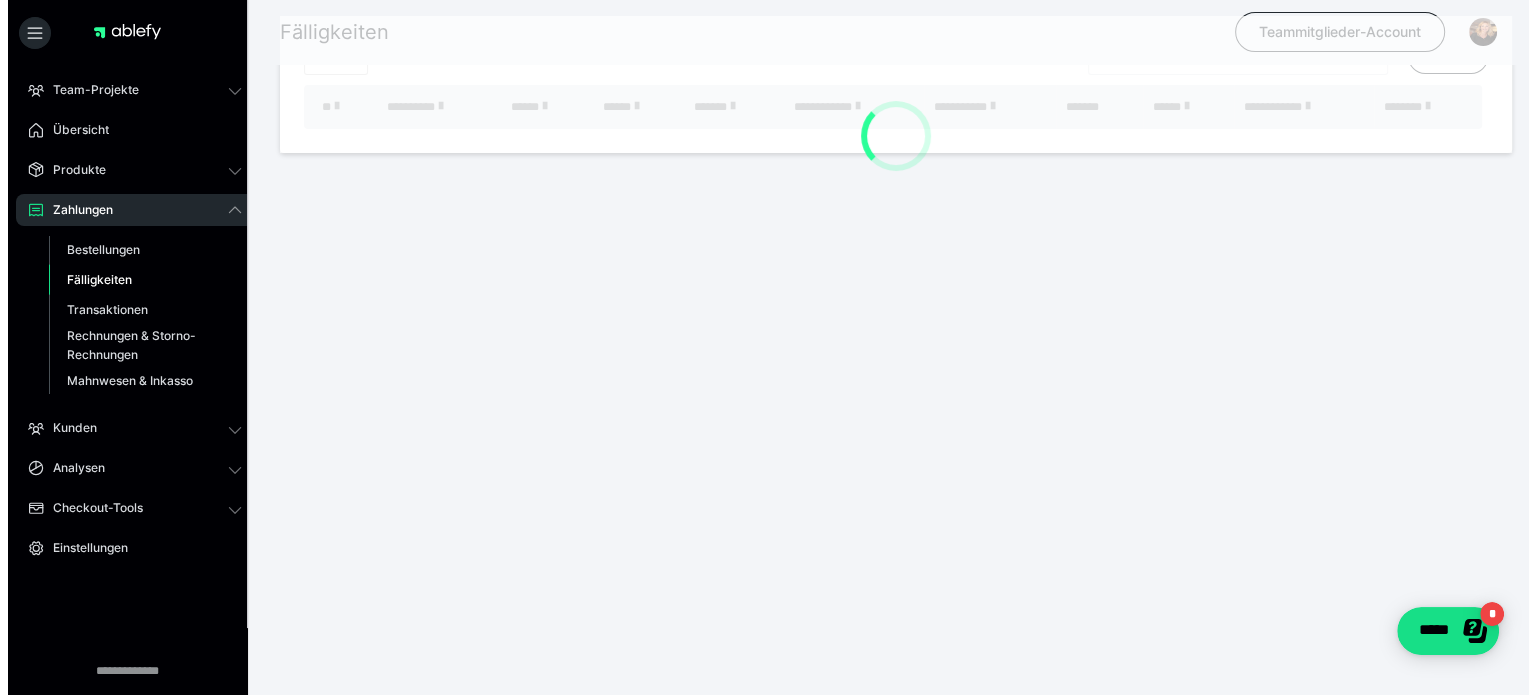 scroll, scrollTop: 0, scrollLeft: 0, axis: both 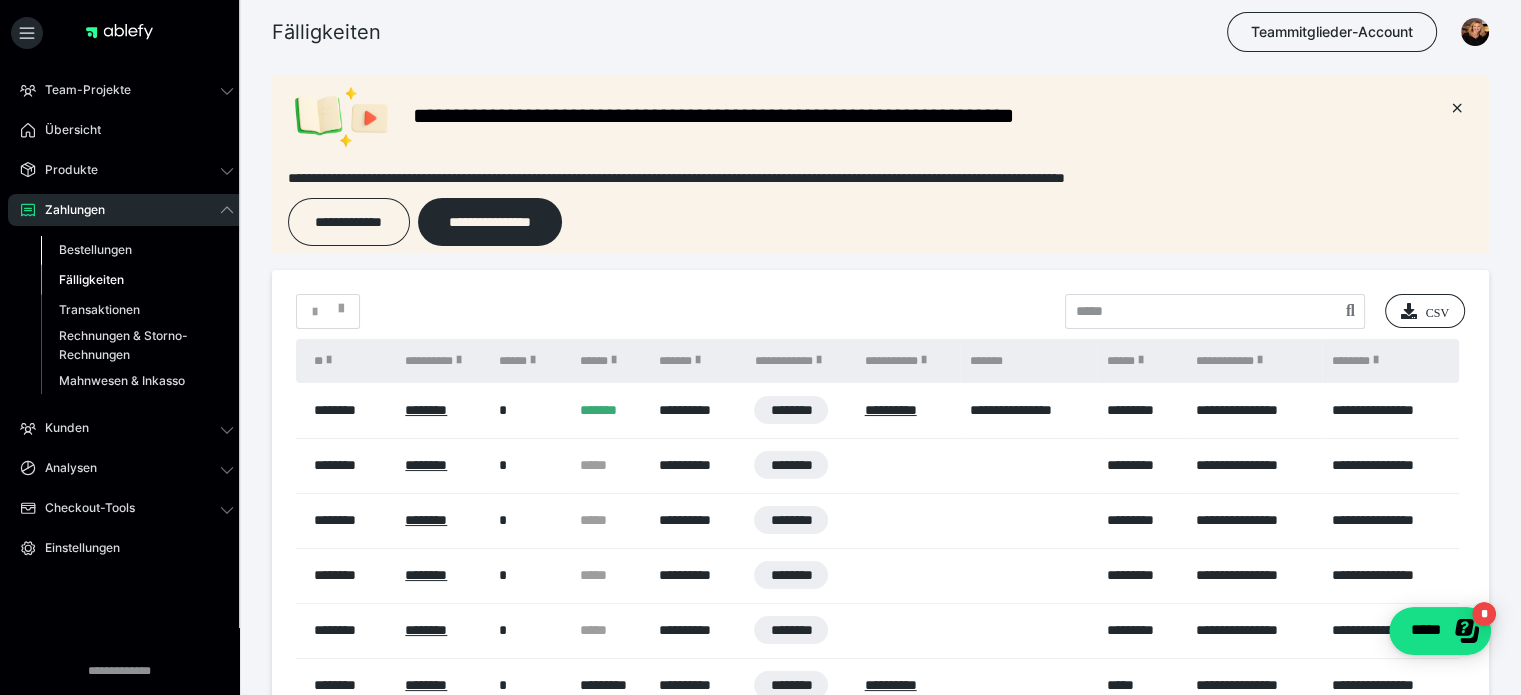 click on "Bestellungen" at bounding box center [95, 249] 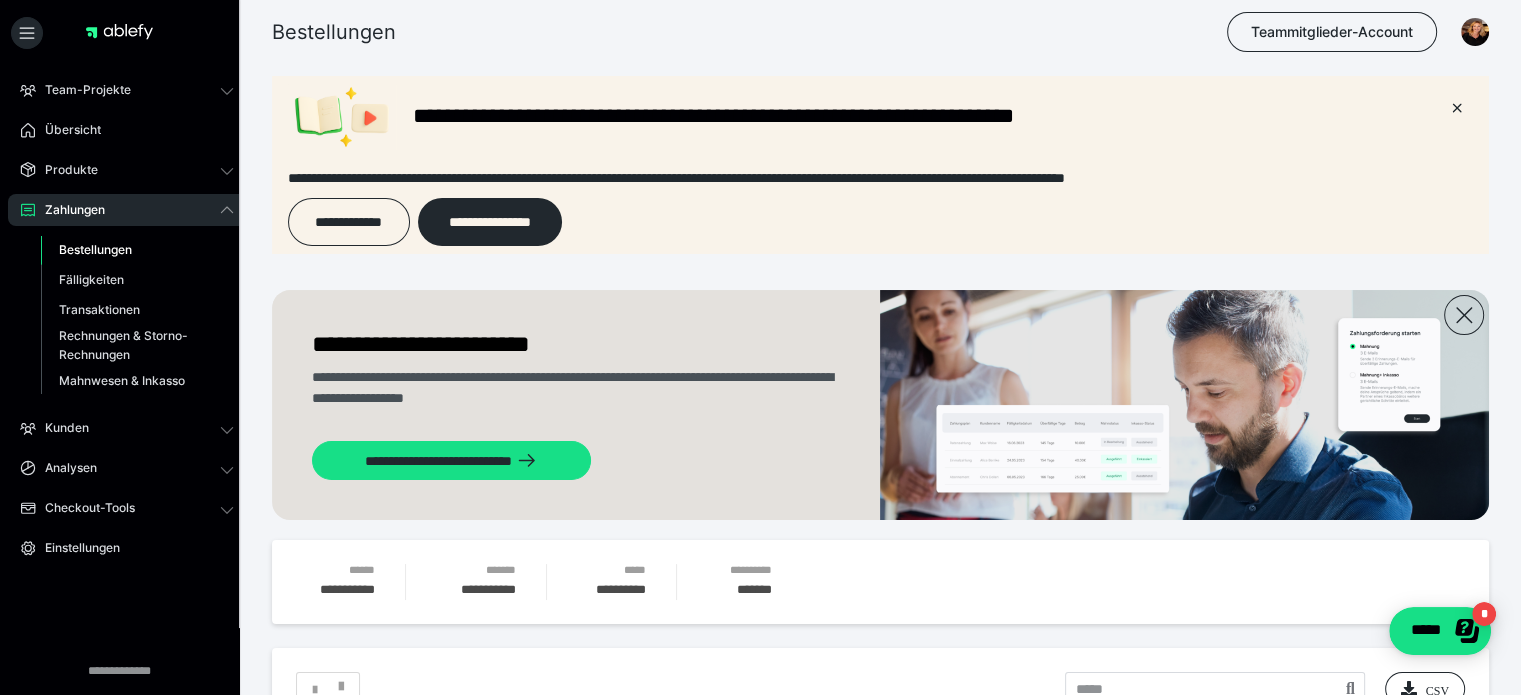 scroll, scrollTop: 0, scrollLeft: 0, axis: both 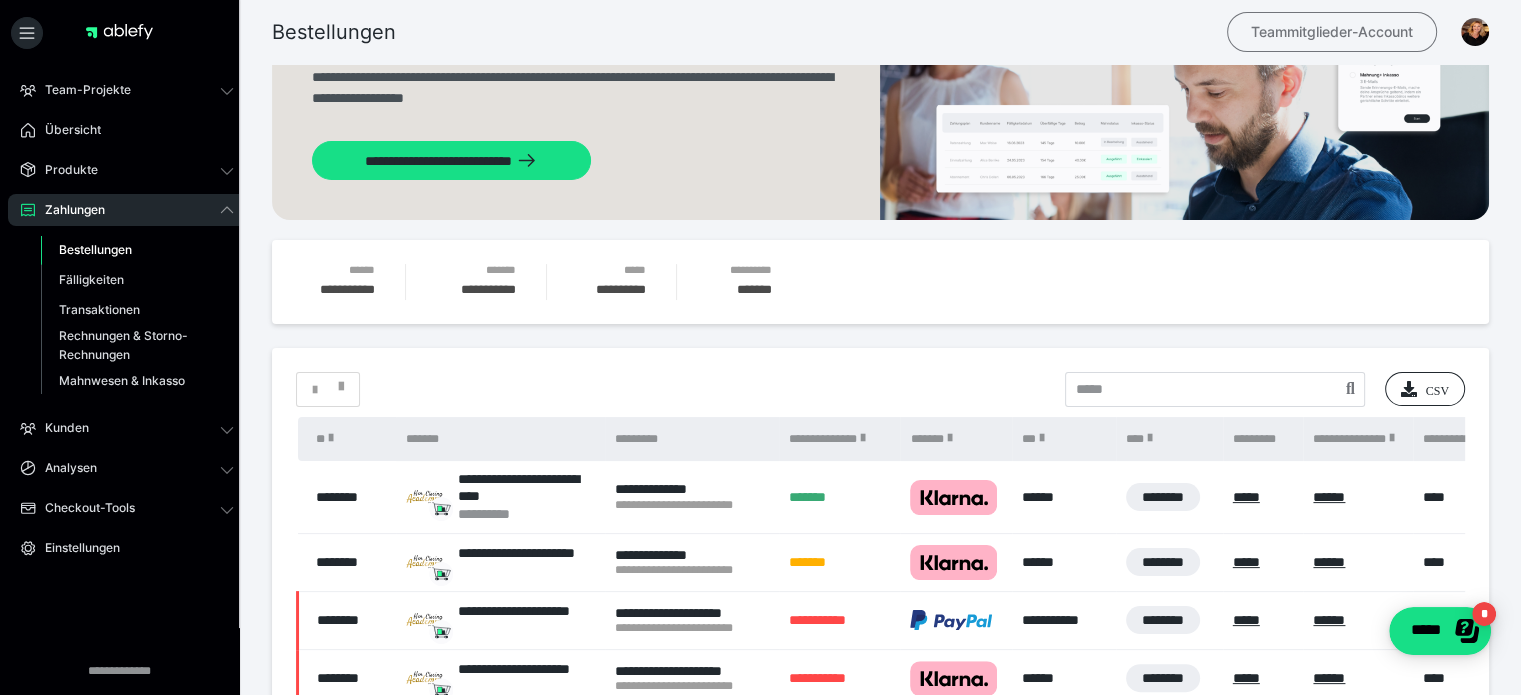 click on "Teammitglieder-Account" at bounding box center [1332, 32] 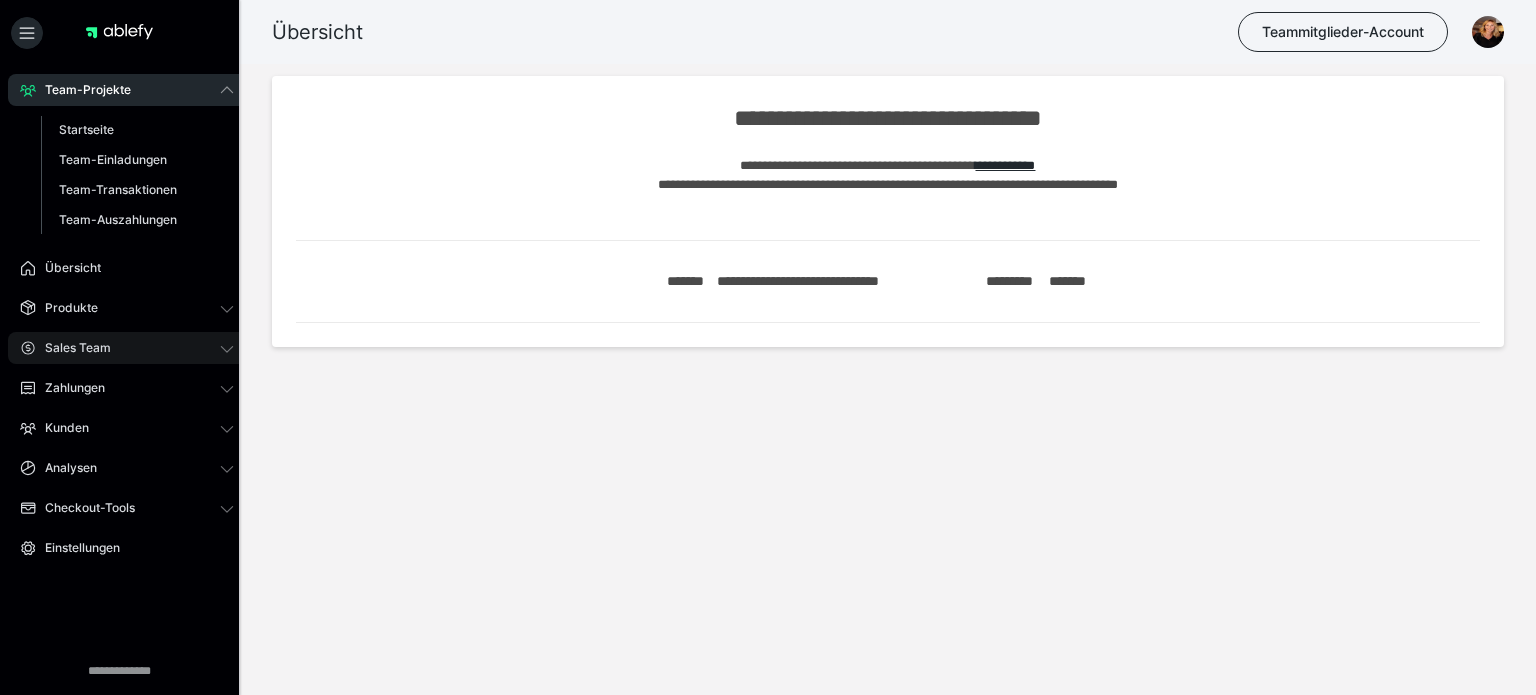 scroll, scrollTop: 0, scrollLeft: 0, axis: both 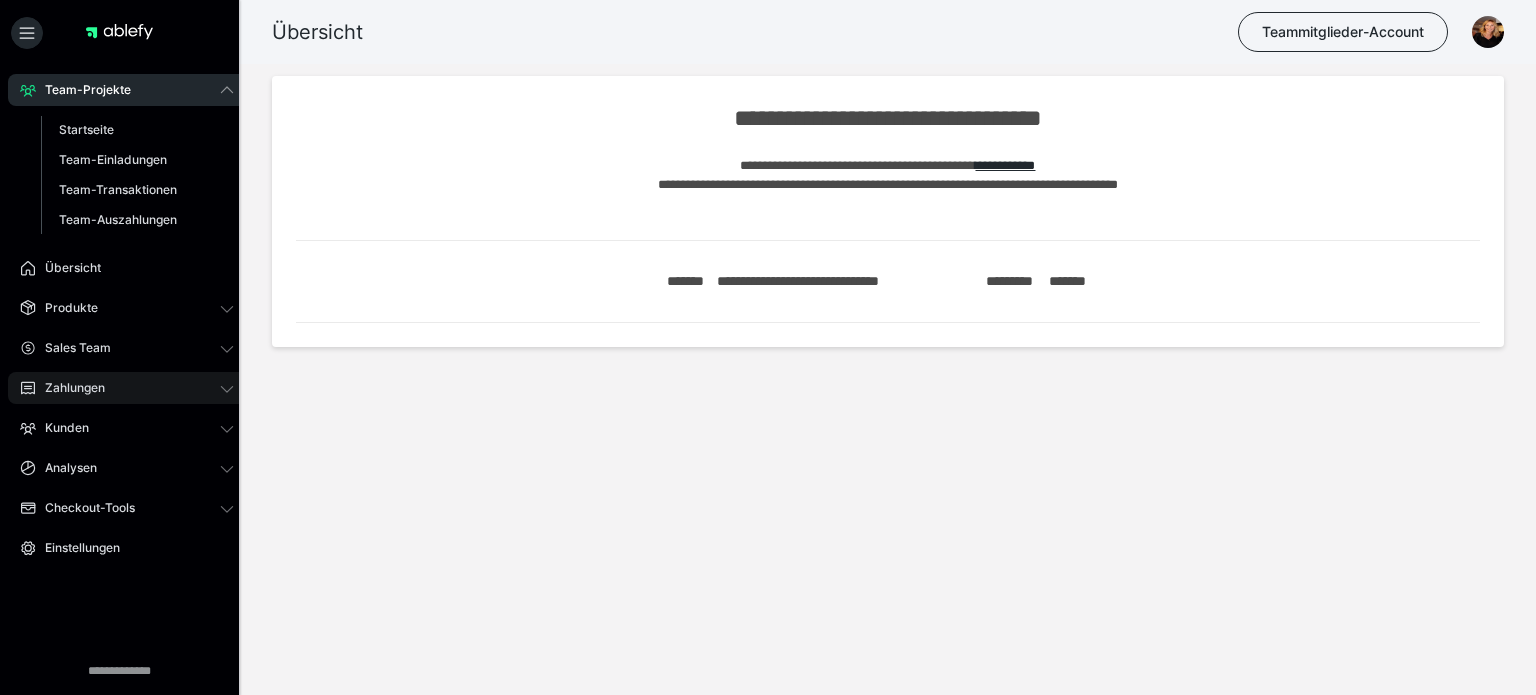 click on "Zahlungen" at bounding box center [68, 388] 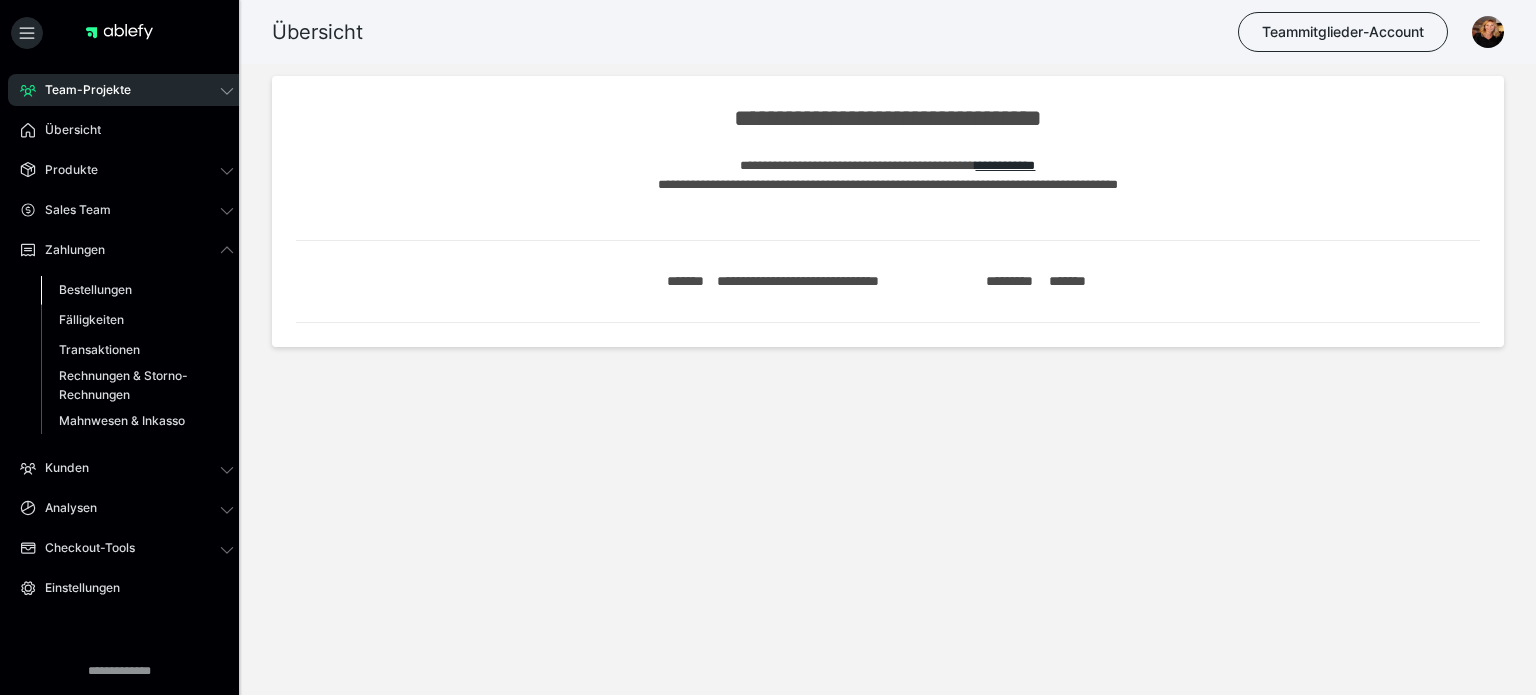 click on "Bestellungen" at bounding box center (95, 289) 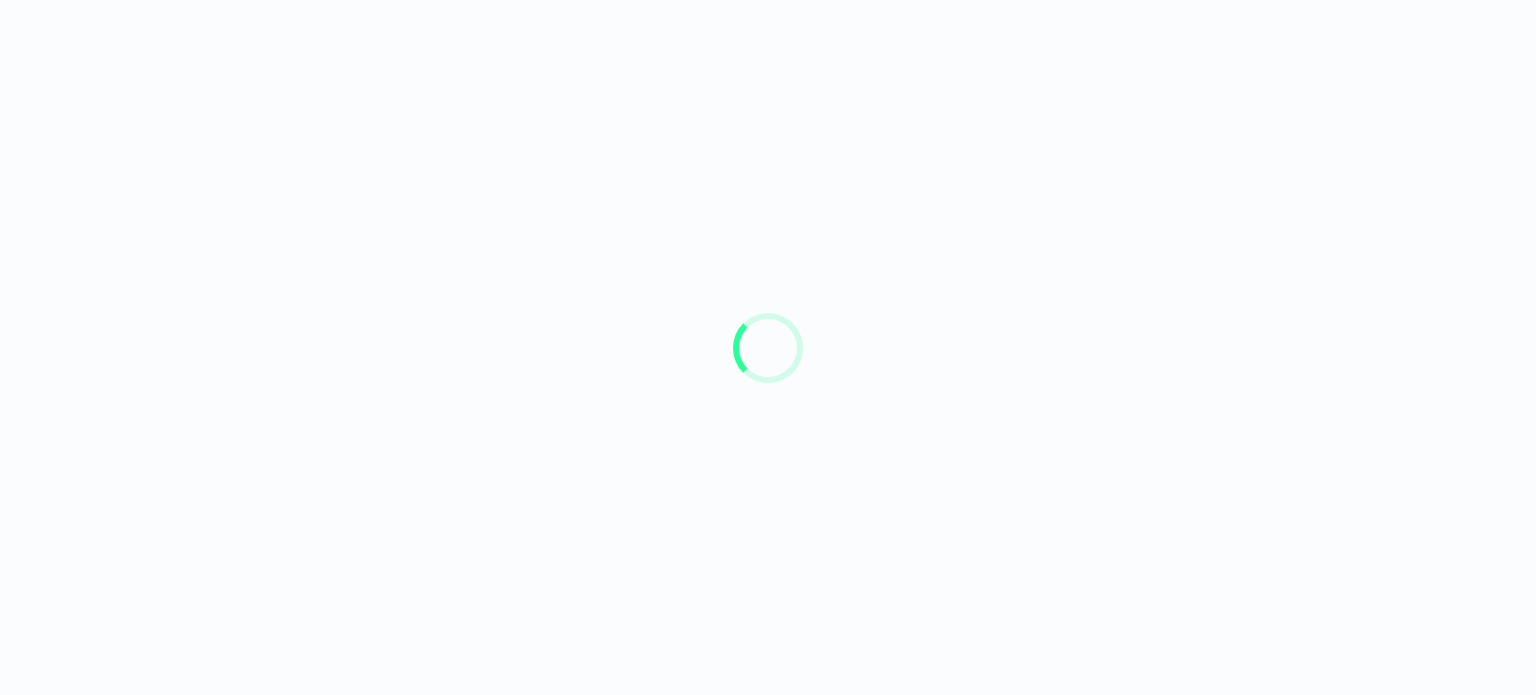 scroll, scrollTop: 0, scrollLeft: 0, axis: both 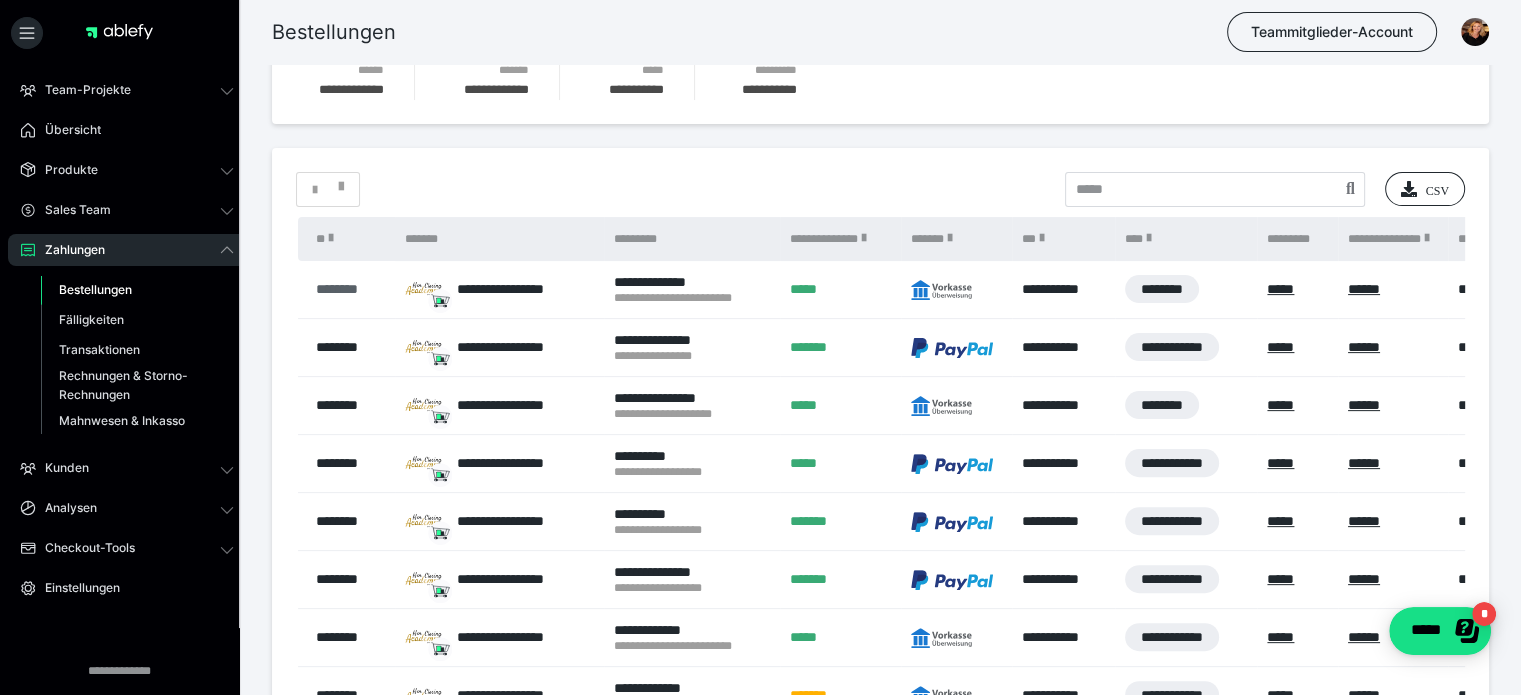 click on "********" at bounding box center (350, 289) 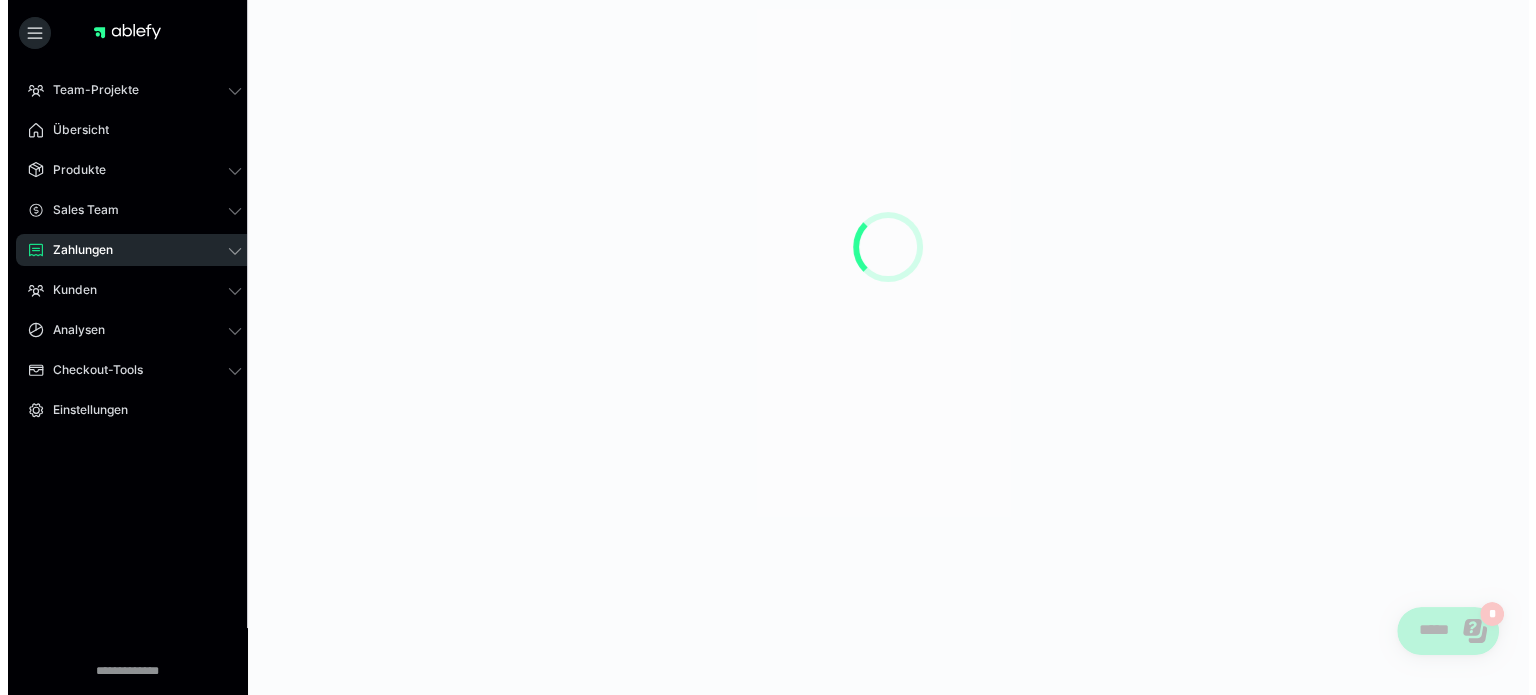 scroll, scrollTop: 0, scrollLeft: 0, axis: both 